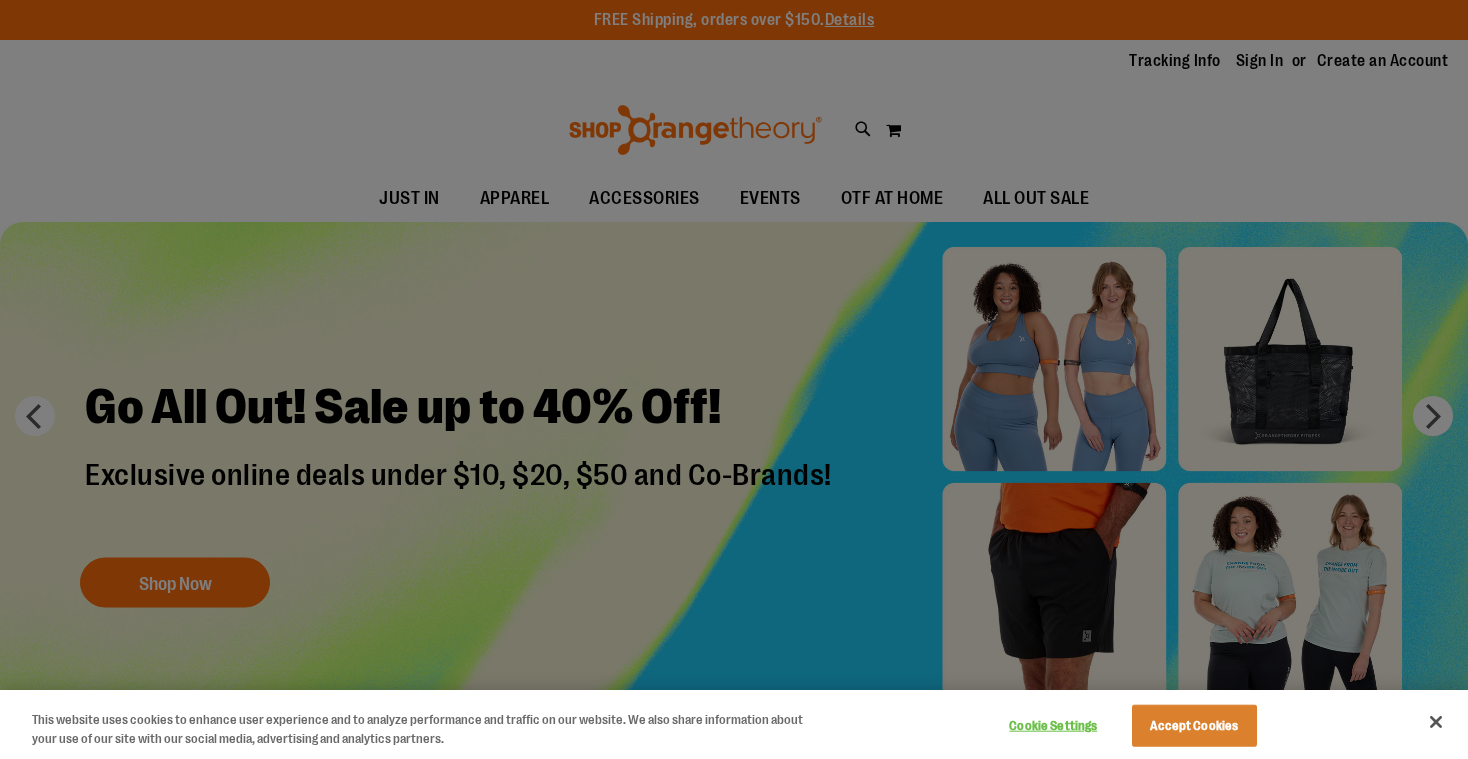 scroll, scrollTop: 0, scrollLeft: 0, axis: both 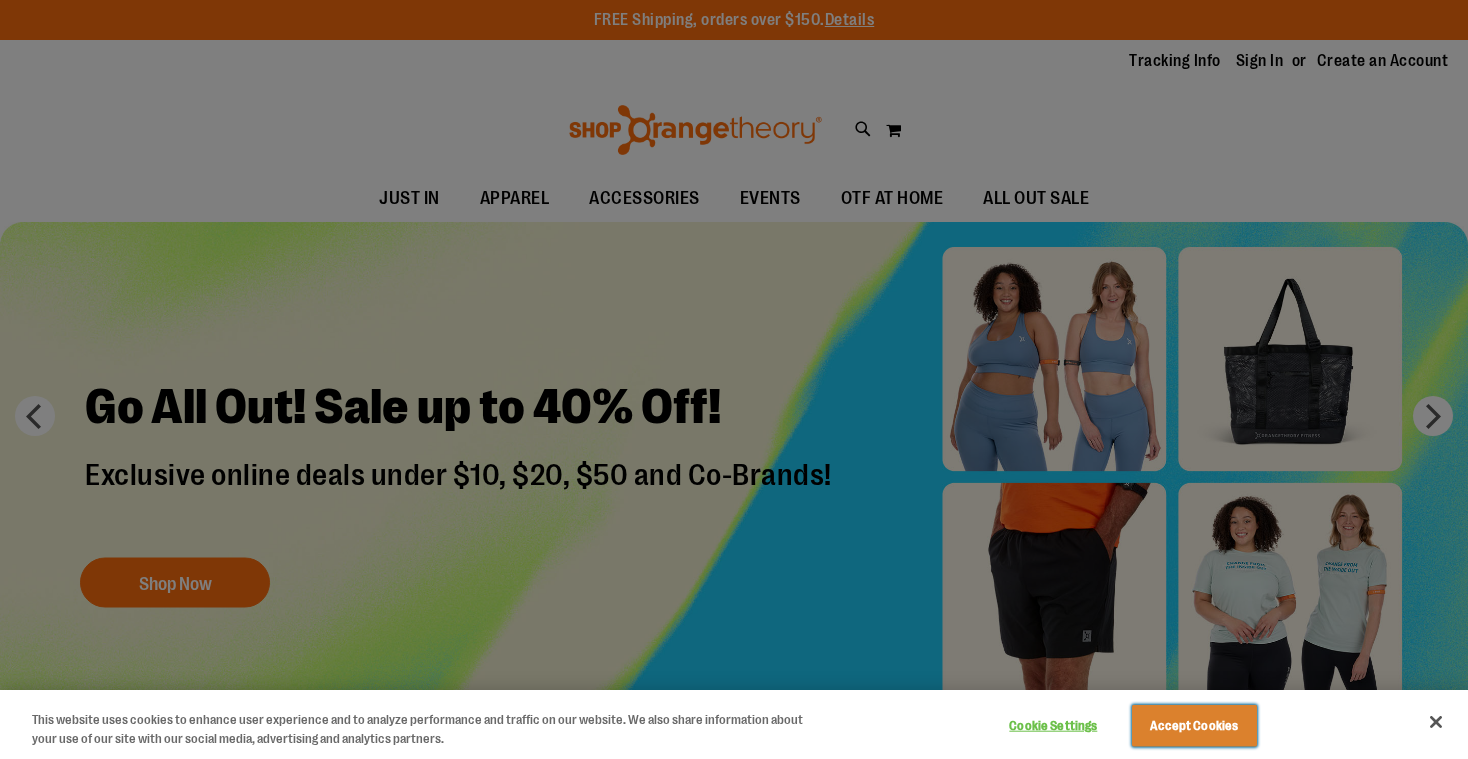 click on "Accept Cookies" at bounding box center [1194, 726] 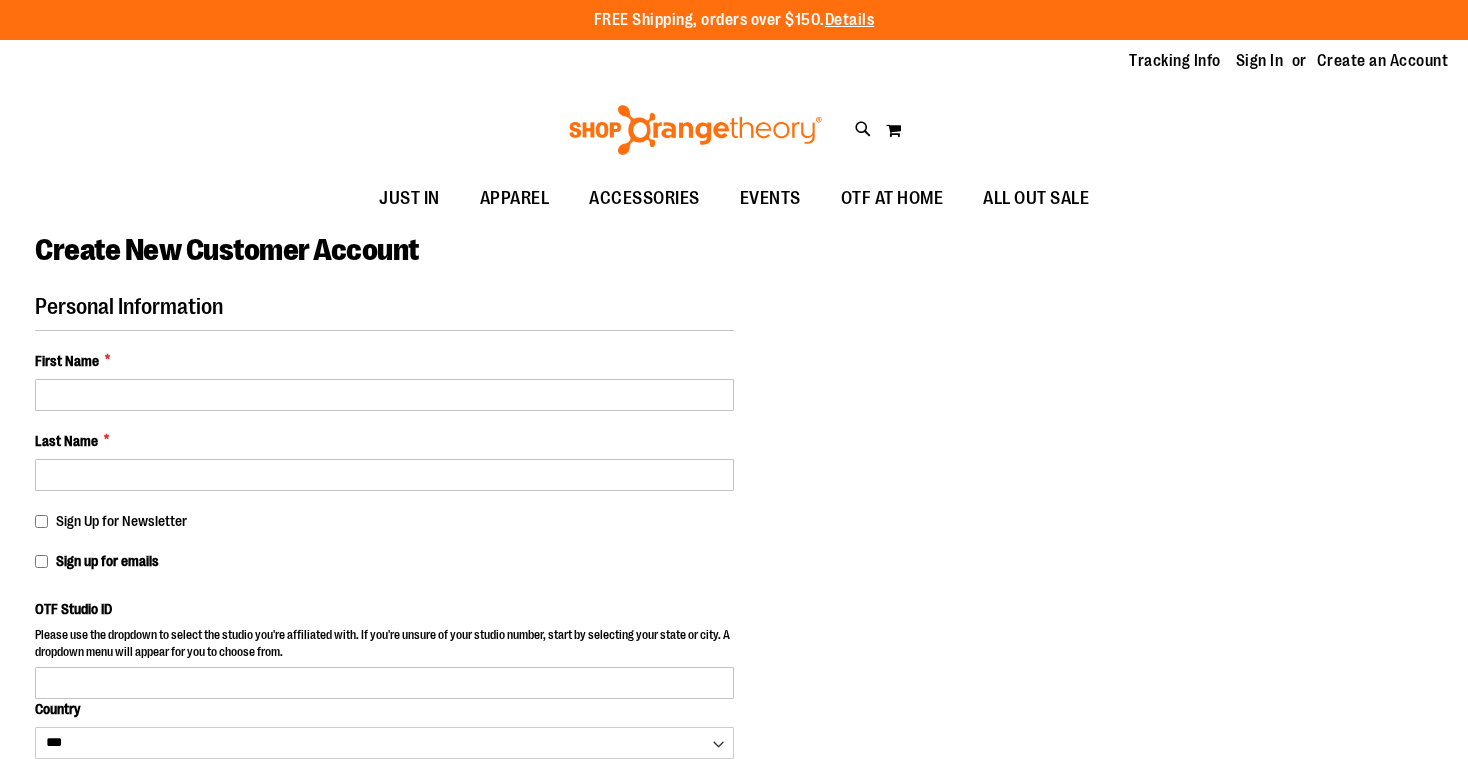select on "***" 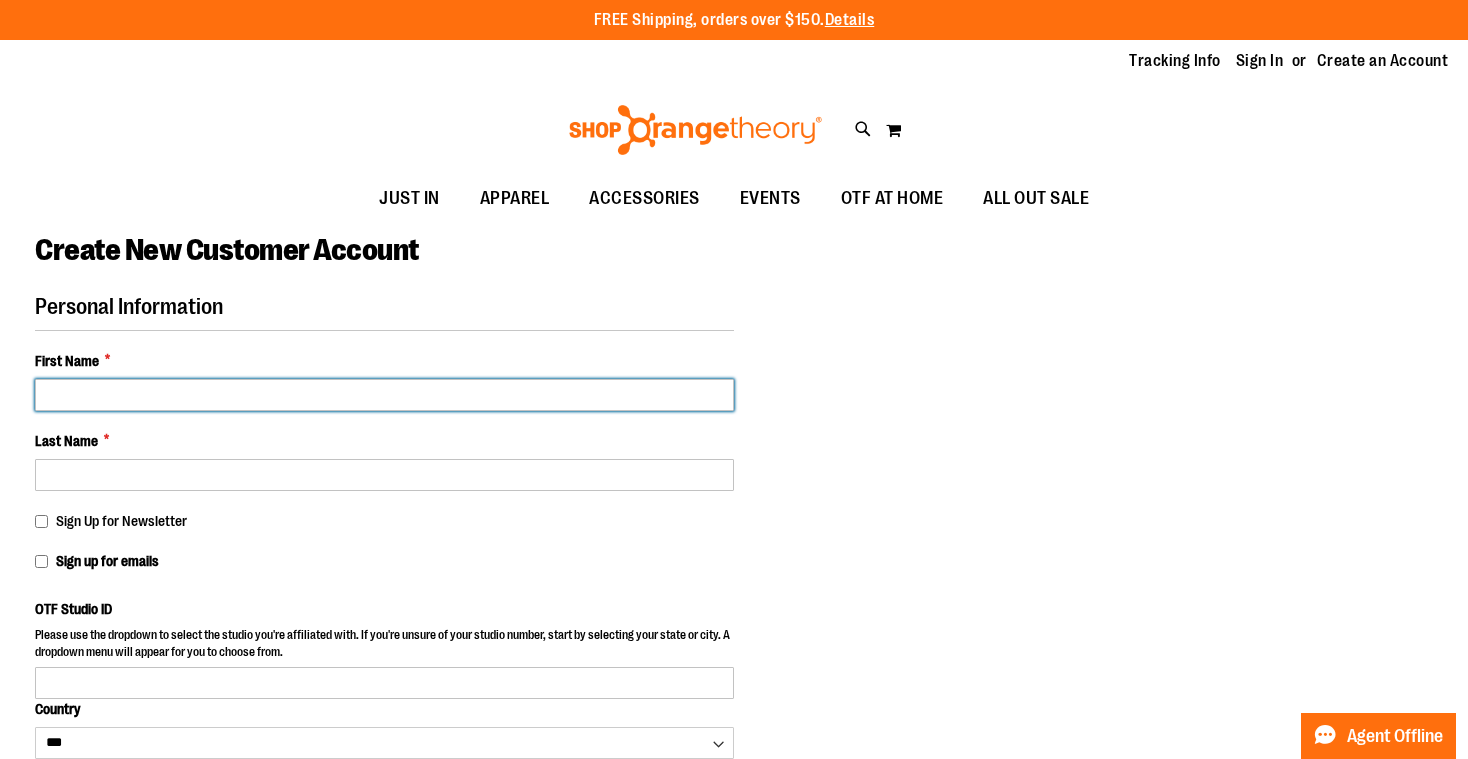 click on "First Name *" at bounding box center (384, 395) 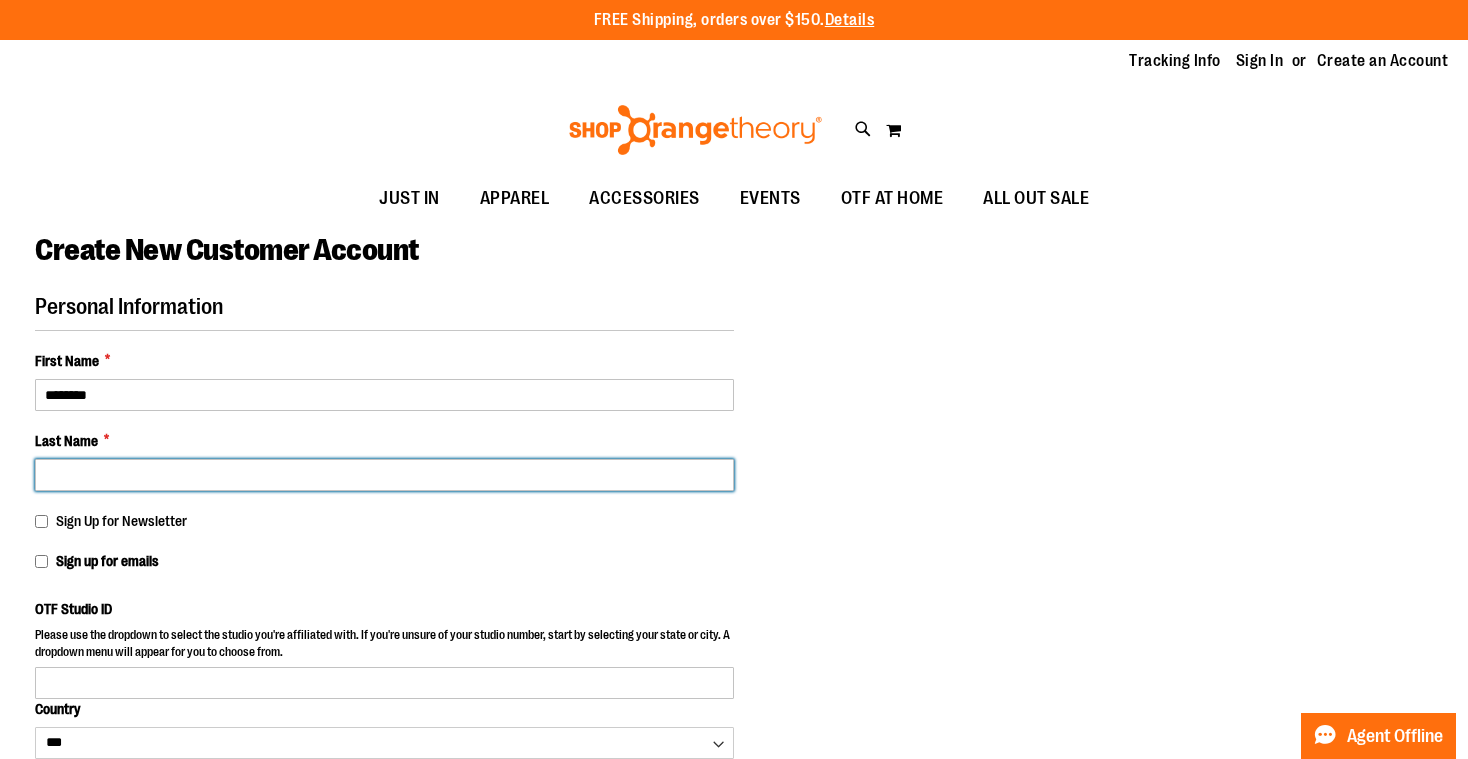 type on "******" 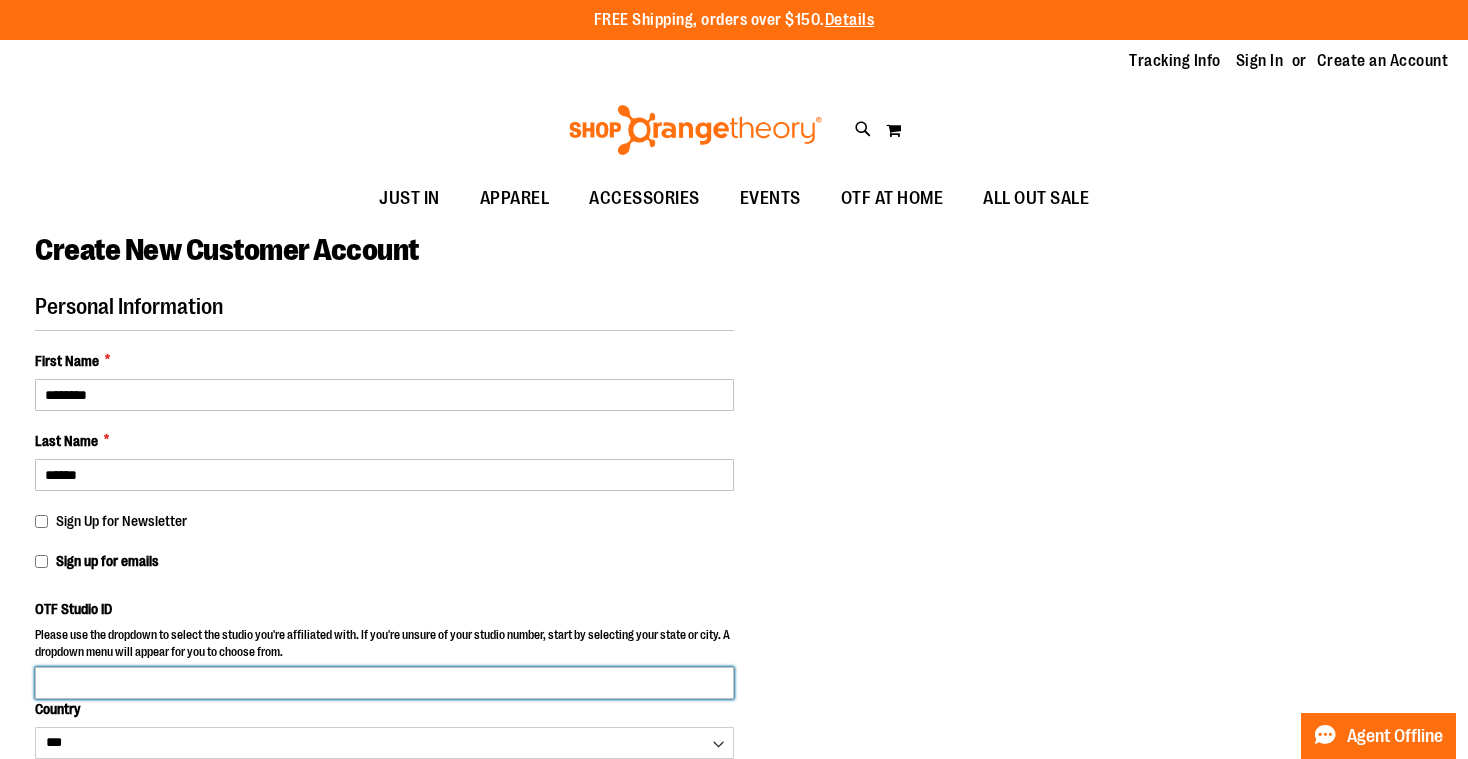 type on "**********" 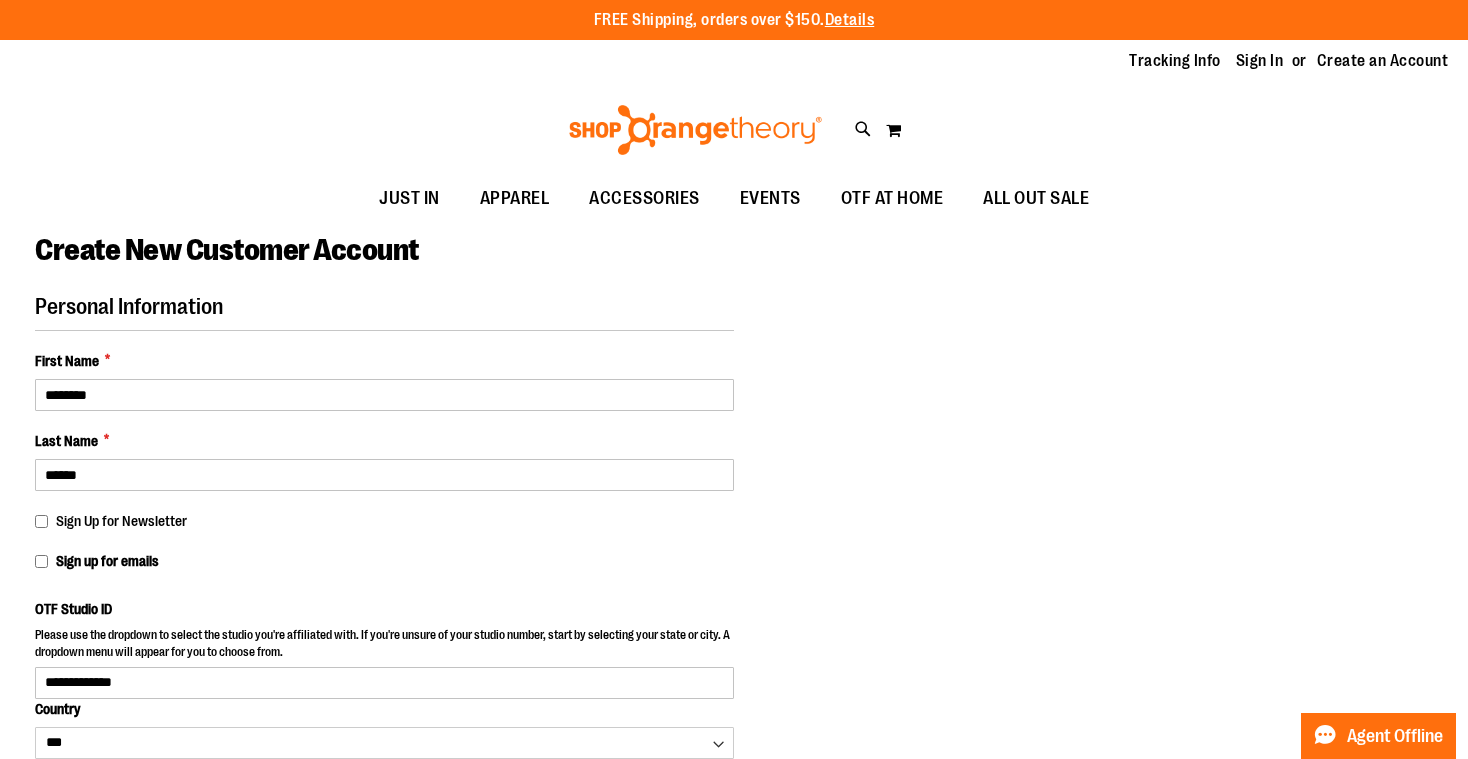 select on "**********" 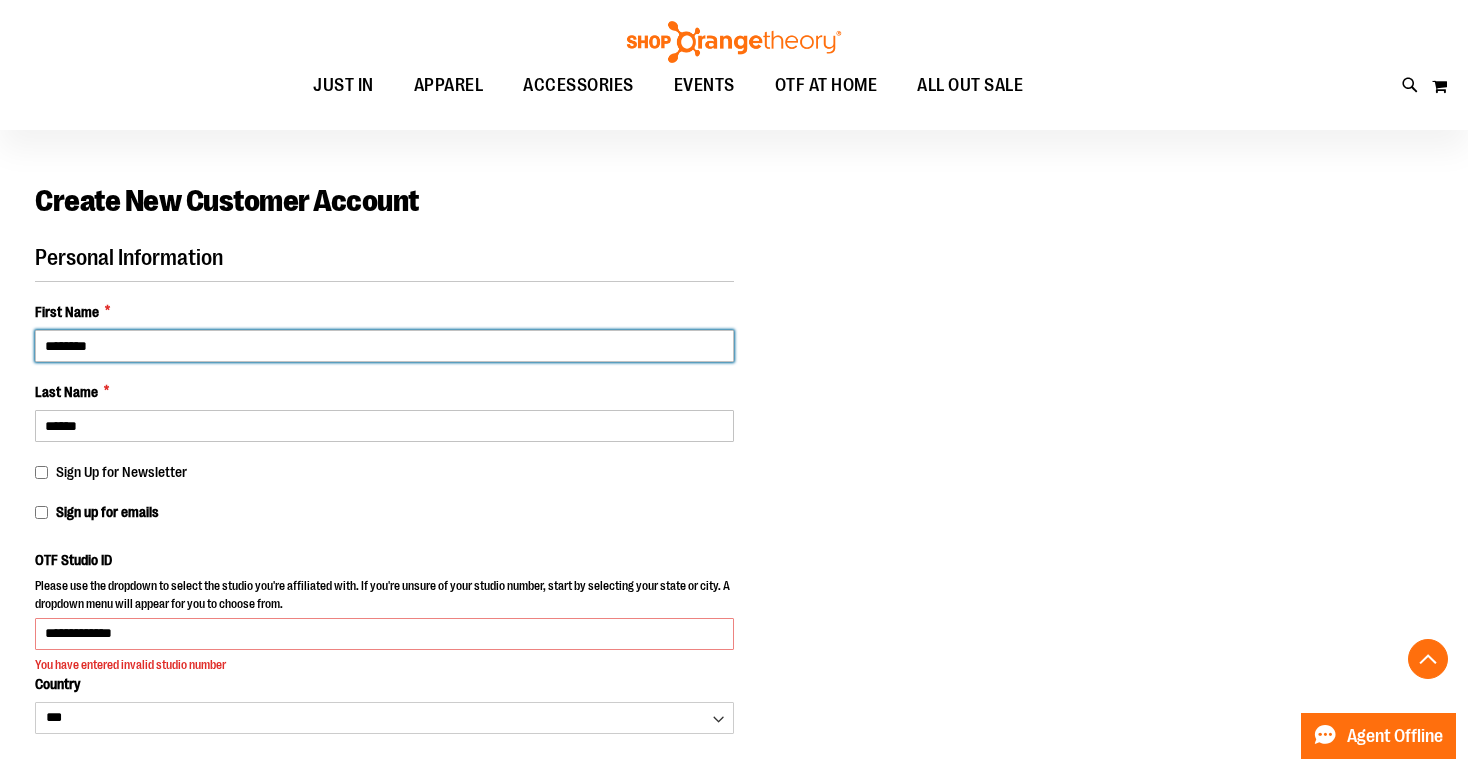 scroll, scrollTop: 0, scrollLeft: 0, axis: both 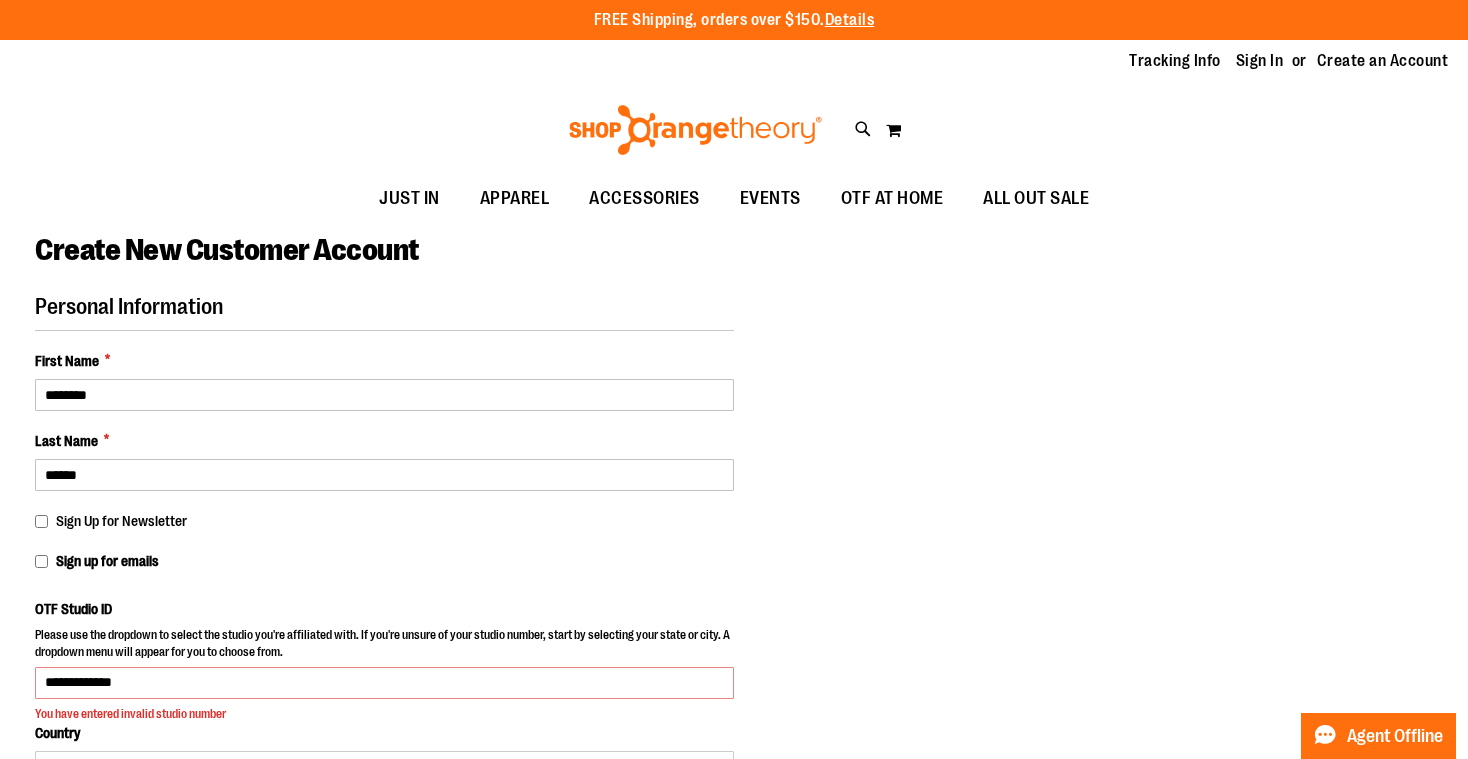 click on "Sign Up for Newsletter" at bounding box center [384, 521] 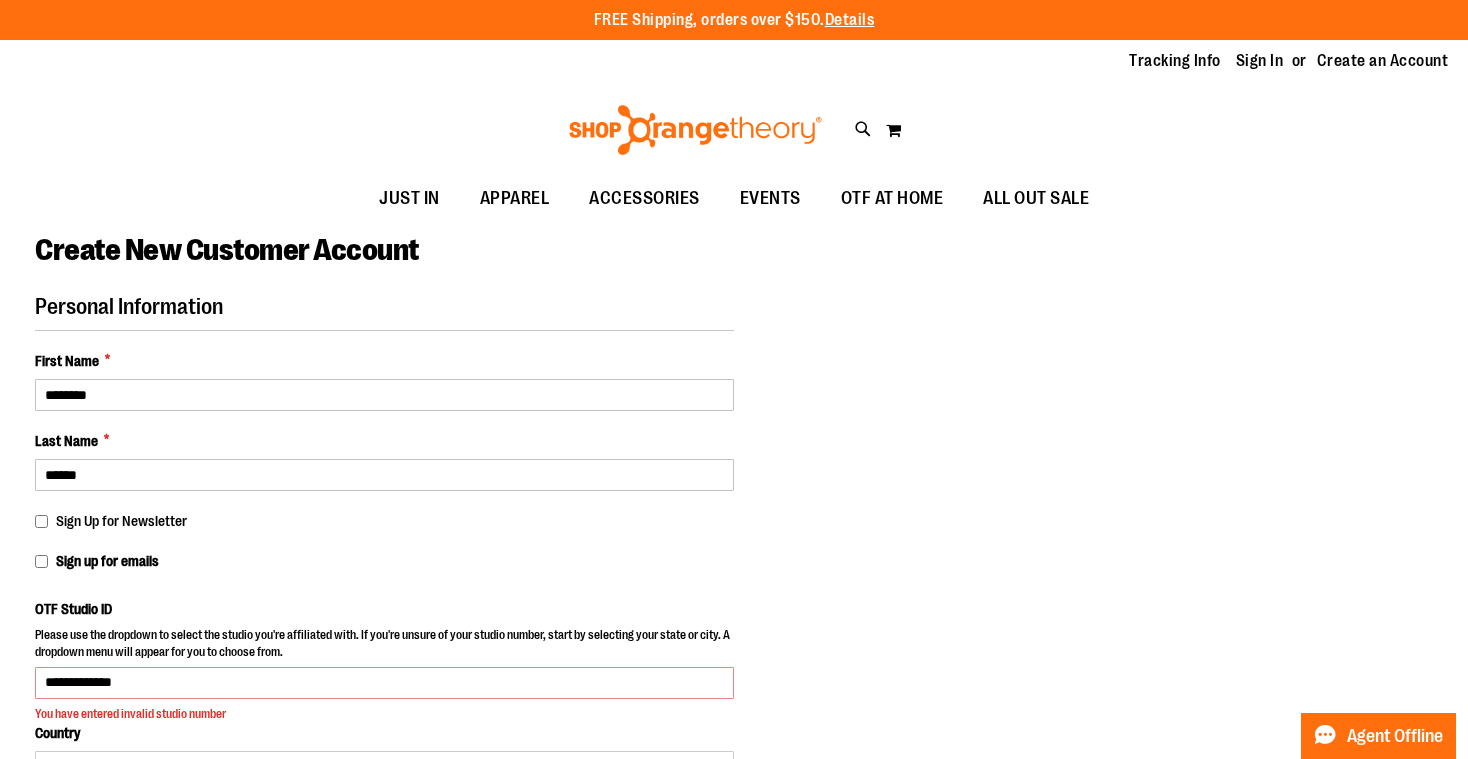 click on "OTF Studio ID" at bounding box center [73, 609] 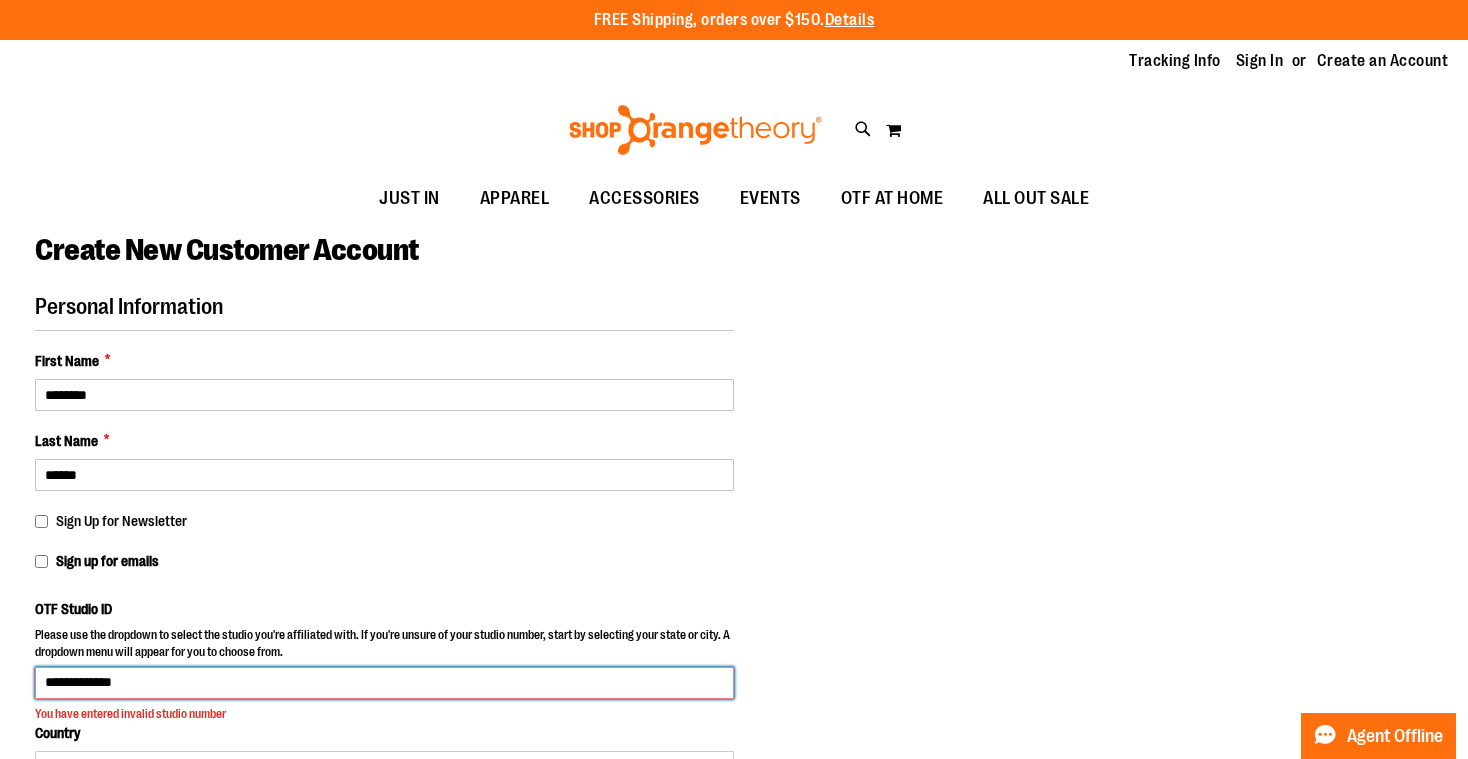 click on "**********" at bounding box center [384, 683] 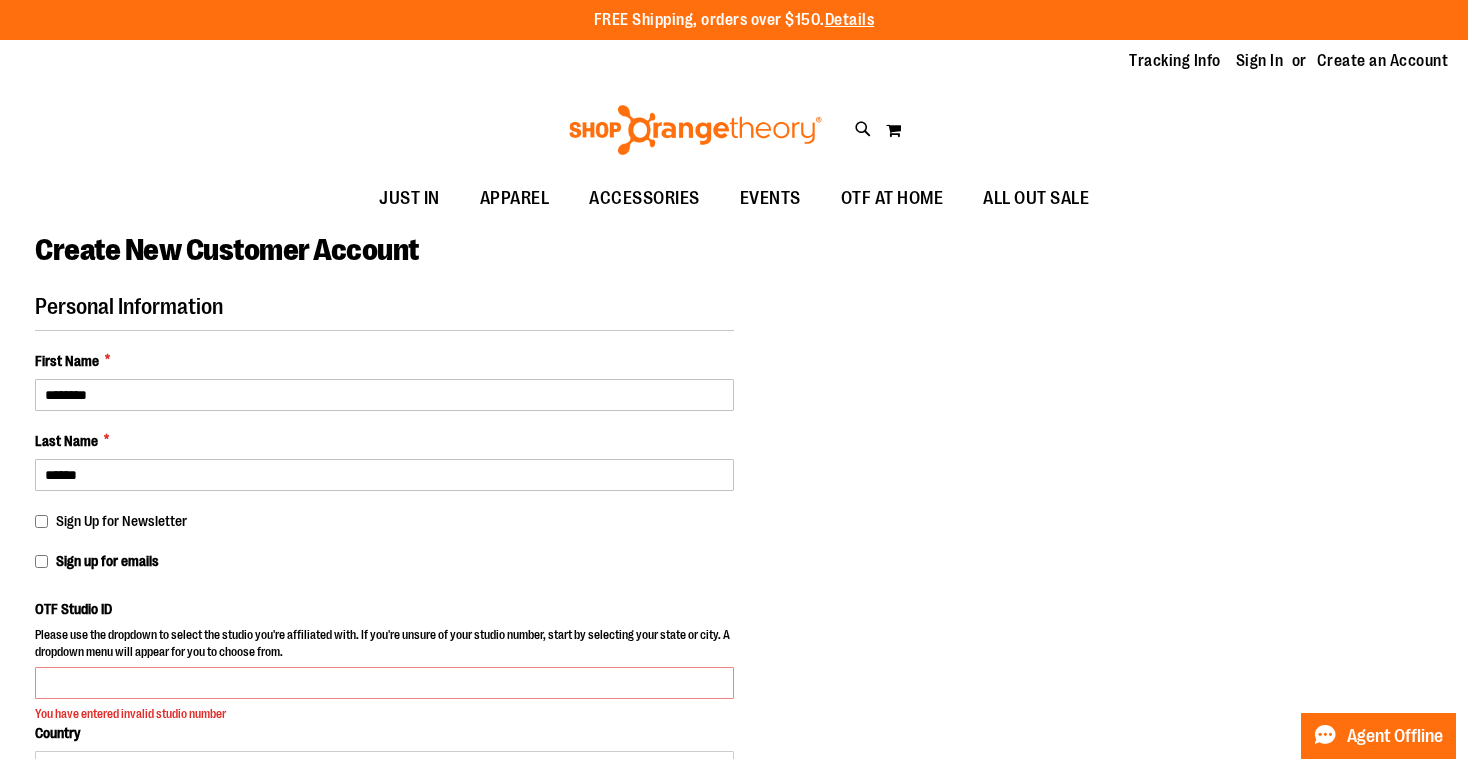 click on "OTF Studio ID
Please use the dropdown to select the studio you're affiliated with. If you're unsure of your studio number, start by selecting your state or city. A dropdown menu will appear for you to choose from.
You have entered invalid studio number
Country
***
***
*******
***
***
***
**
***
***
***
***
***
***
***
***
***
***
***
***" at bounding box center [384, 690] 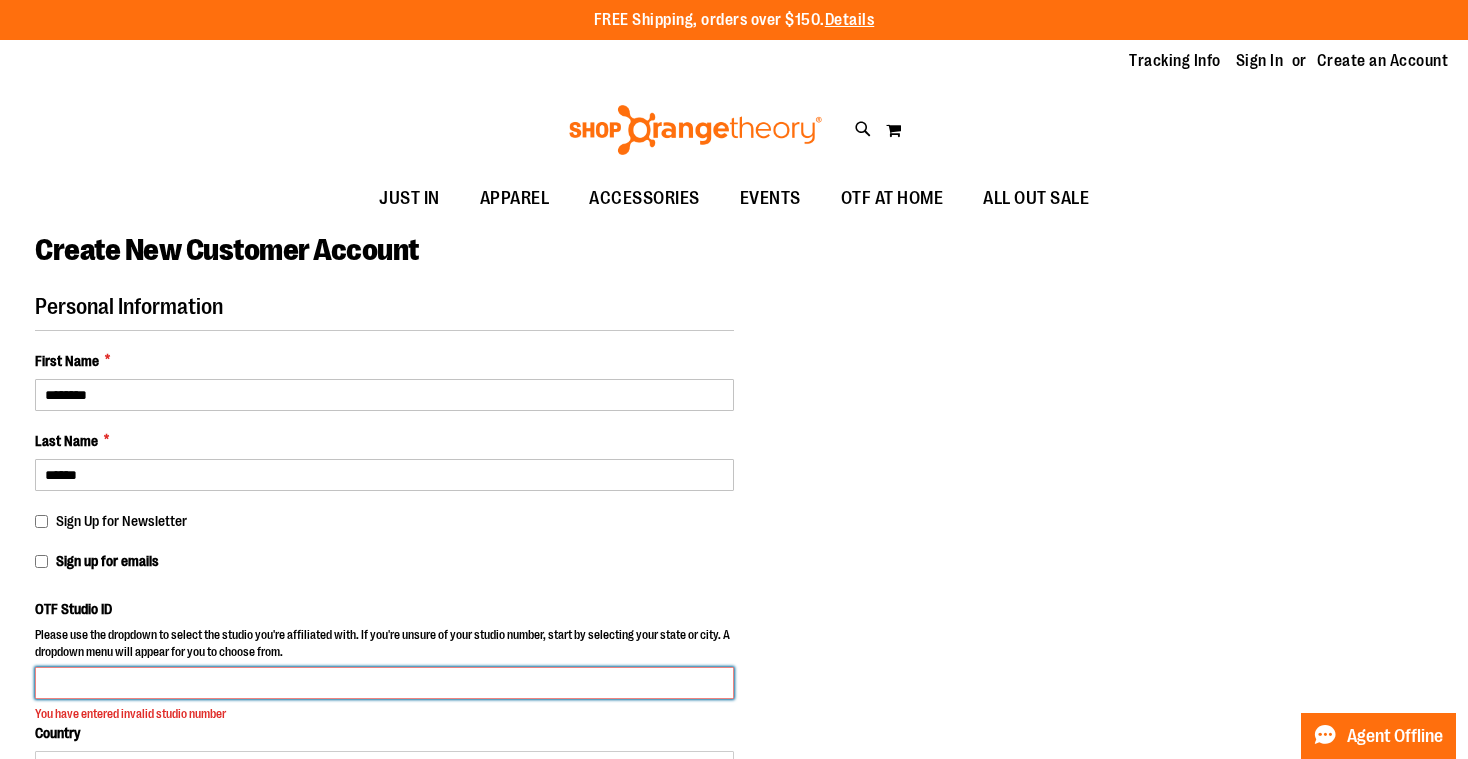 click on "OTF Studio ID" at bounding box center [384, 683] 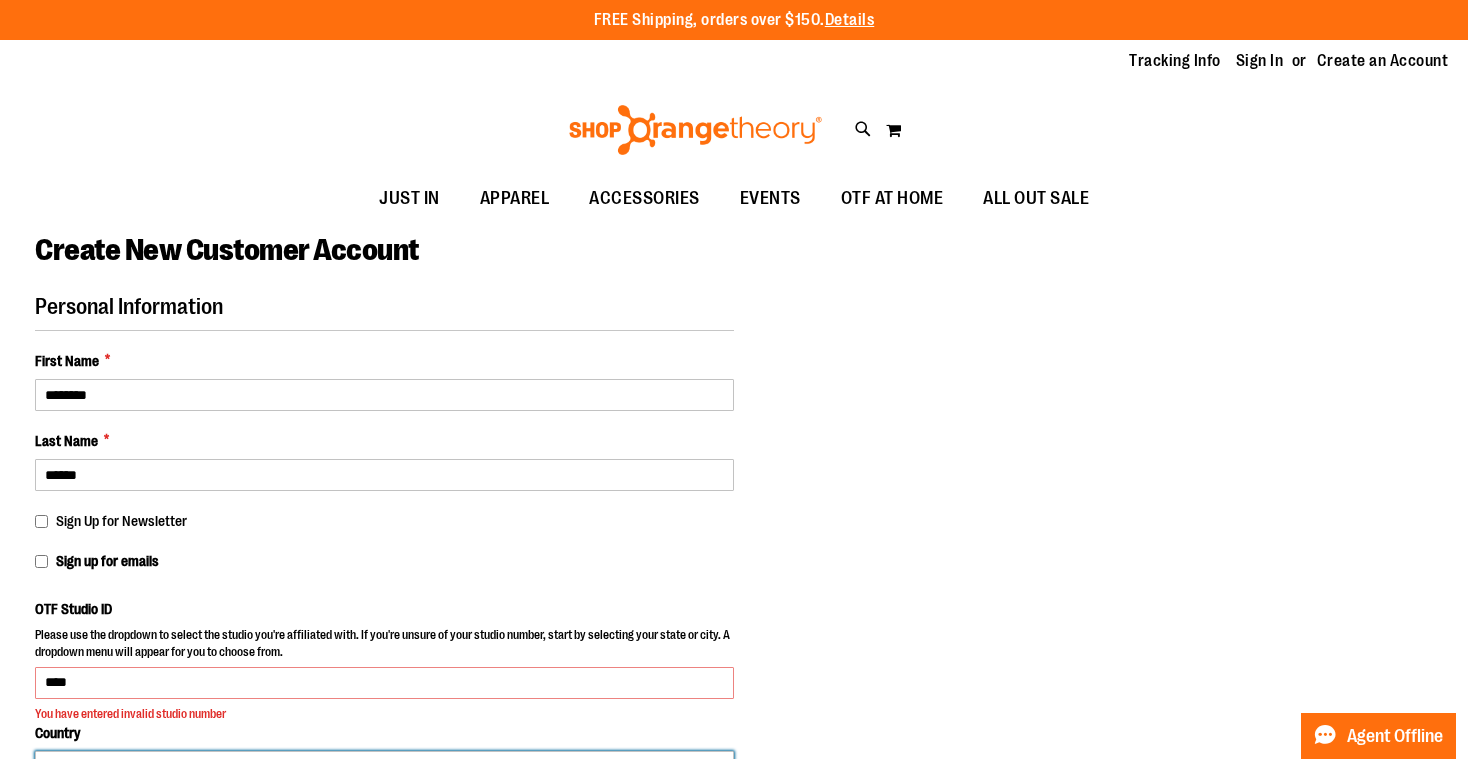 scroll, scrollTop: 23, scrollLeft: 0, axis: vertical 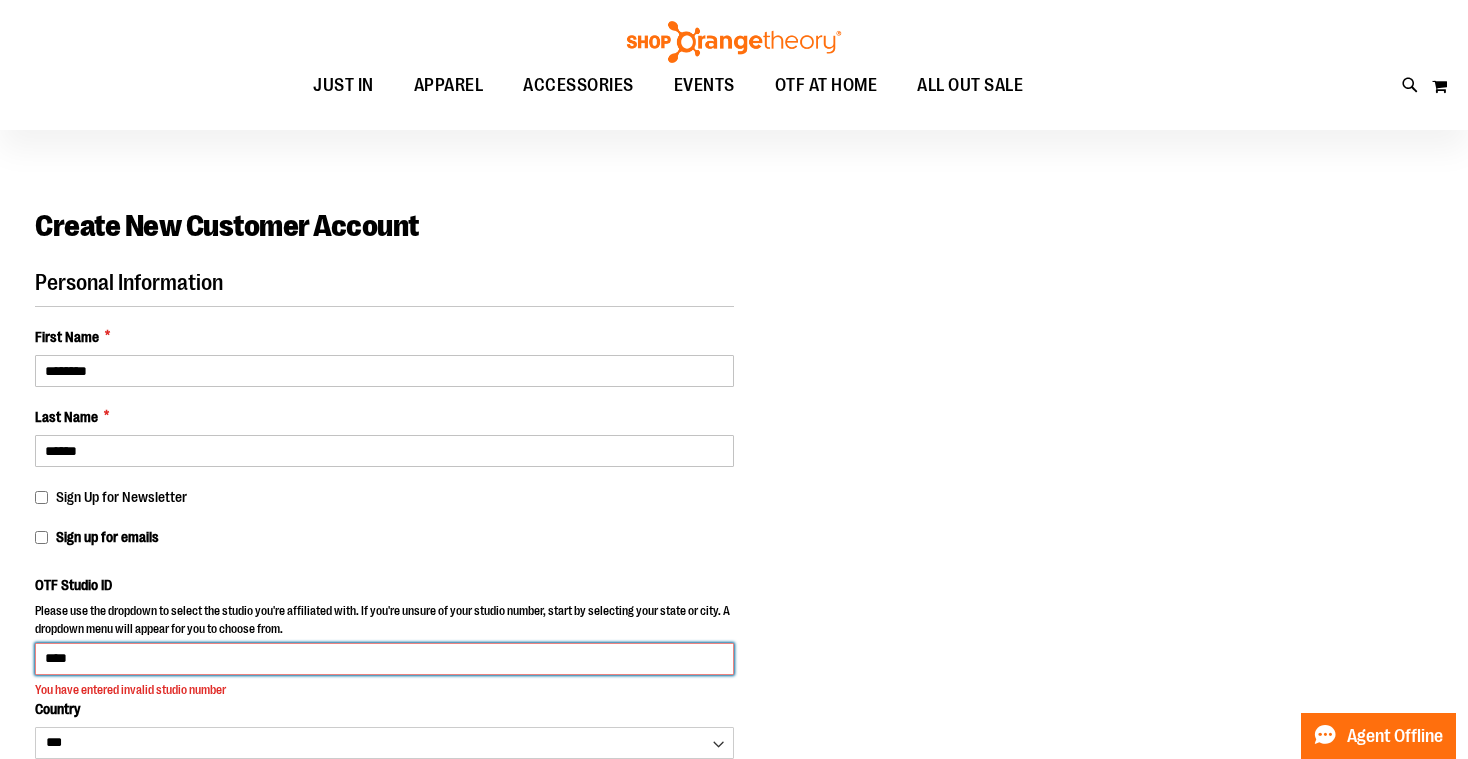 click on "****" at bounding box center [384, 659] 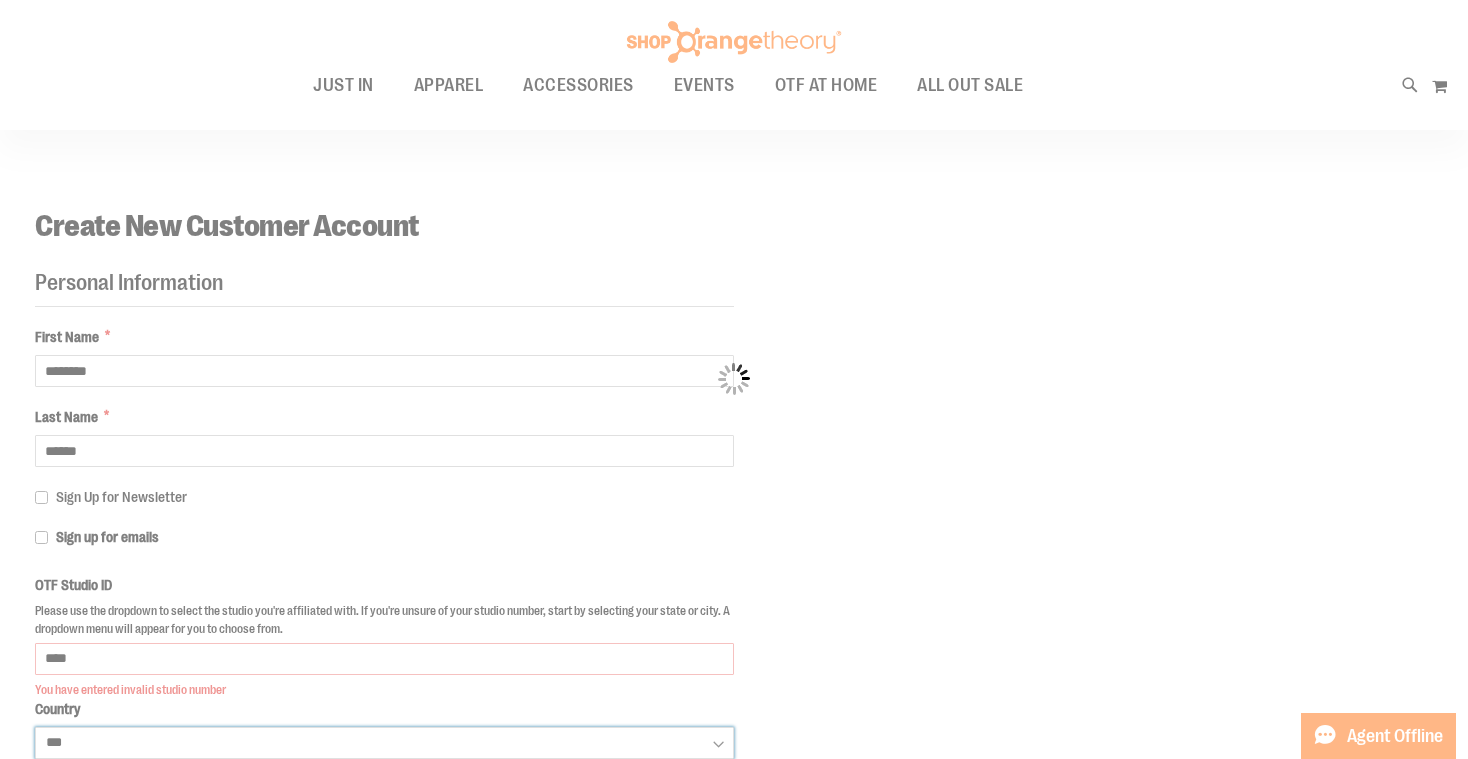 scroll, scrollTop: 24, scrollLeft: 0, axis: vertical 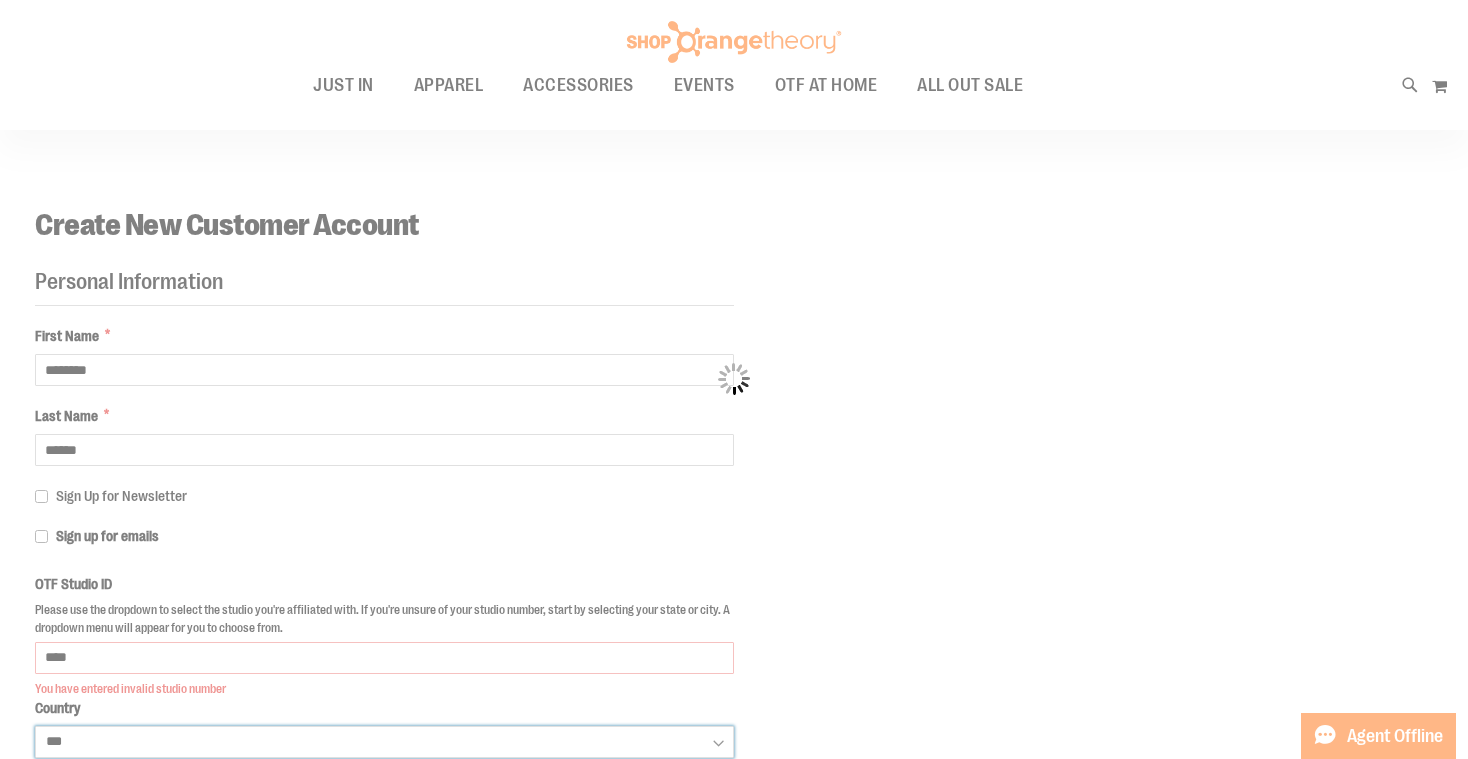 select on "**********" 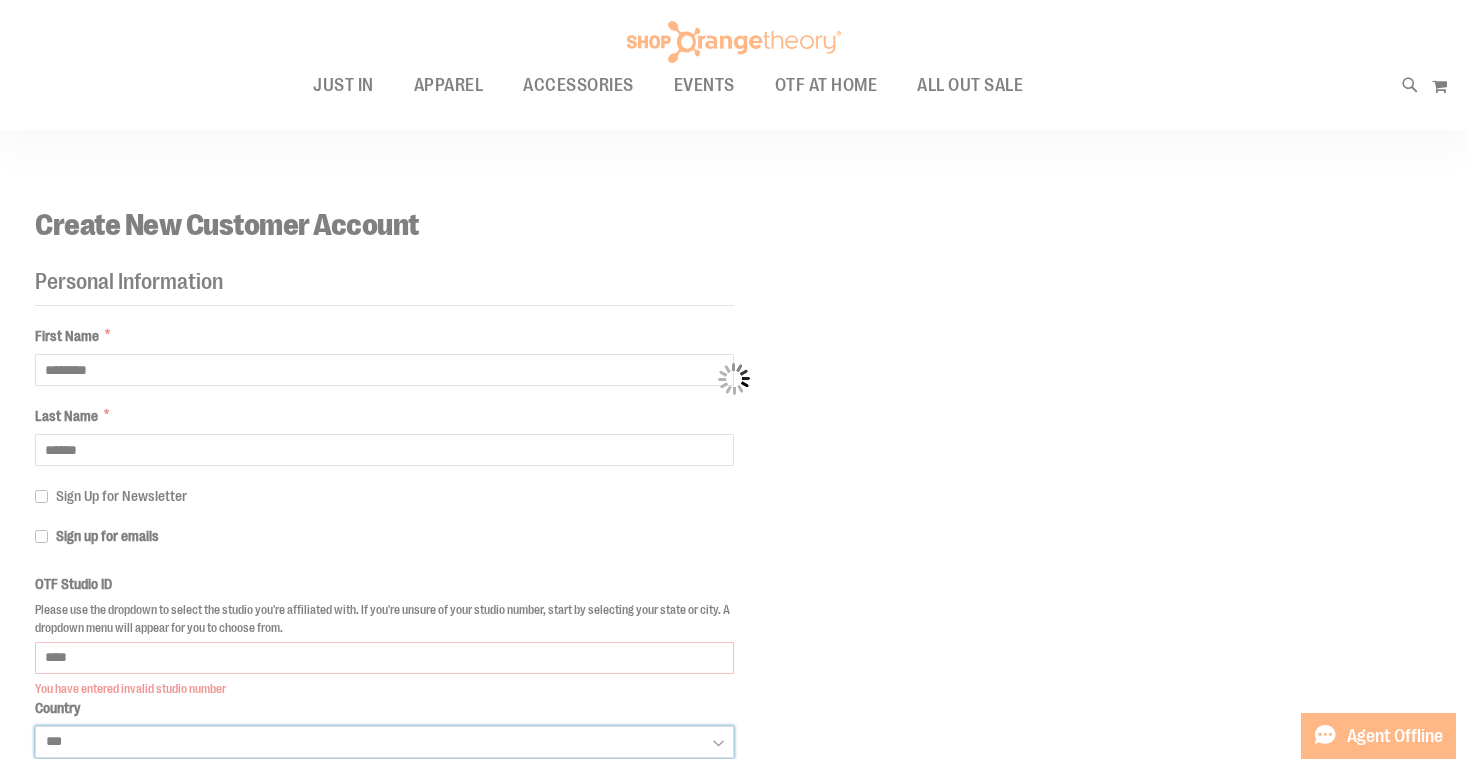 select on "*********" 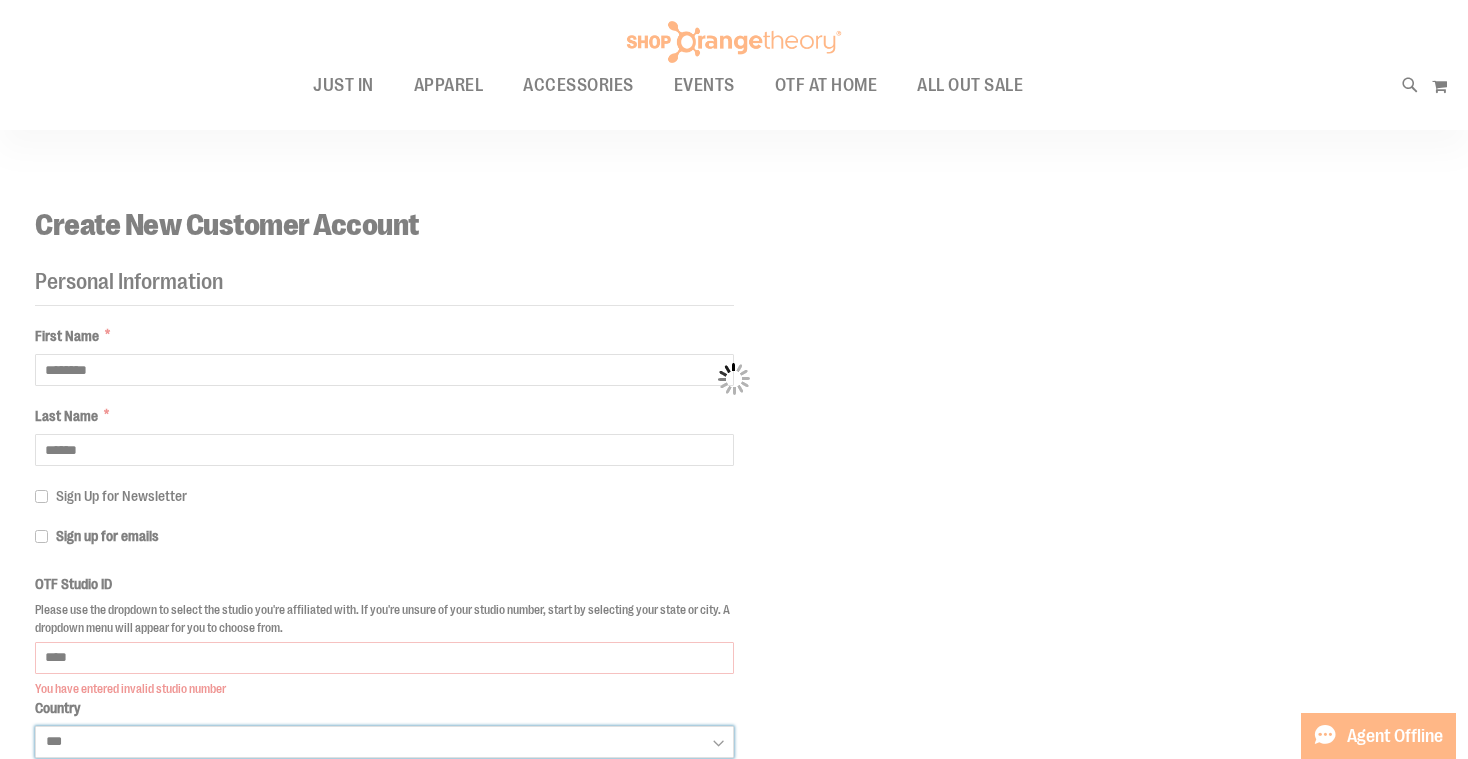 select on "****" 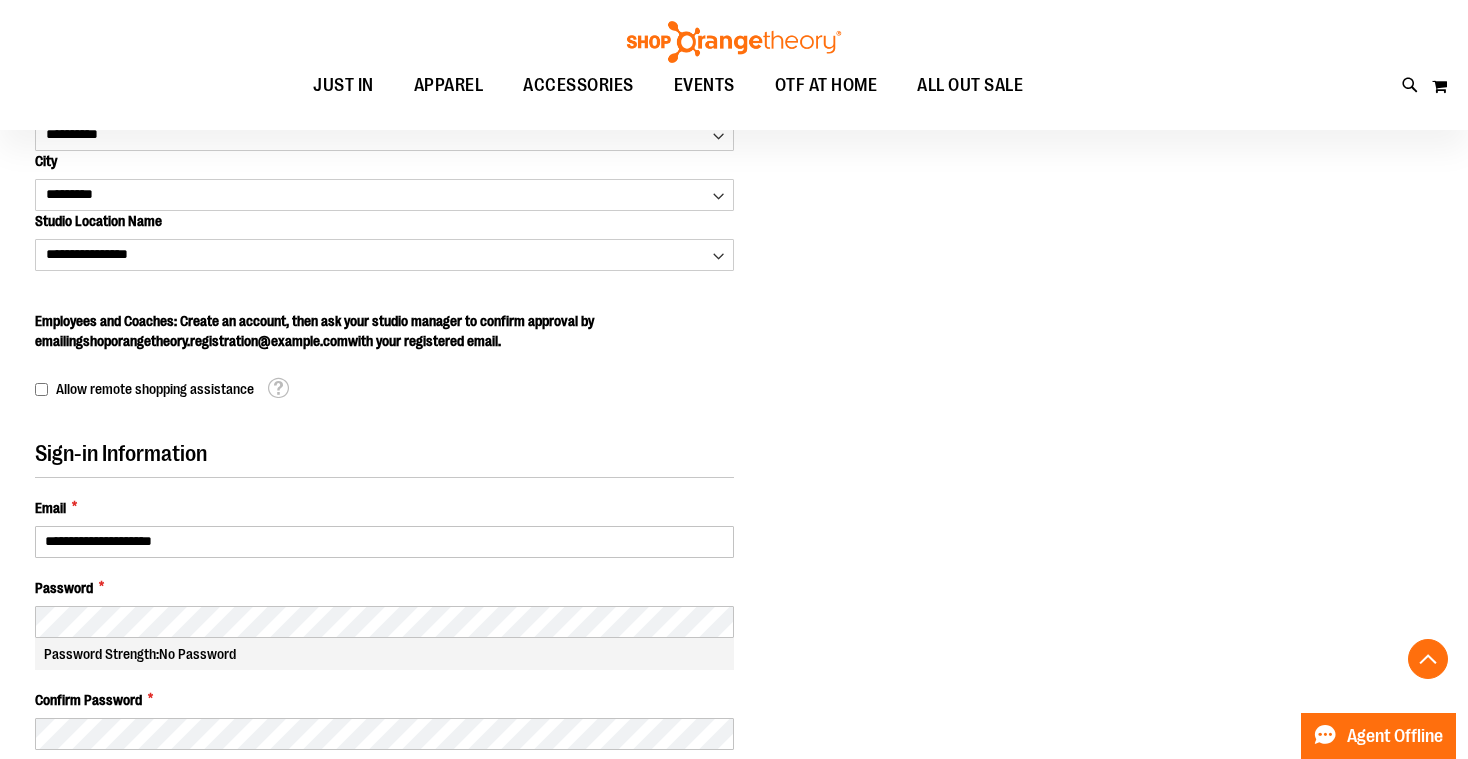 scroll, scrollTop: 671, scrollLeft: 0, axis: vertical 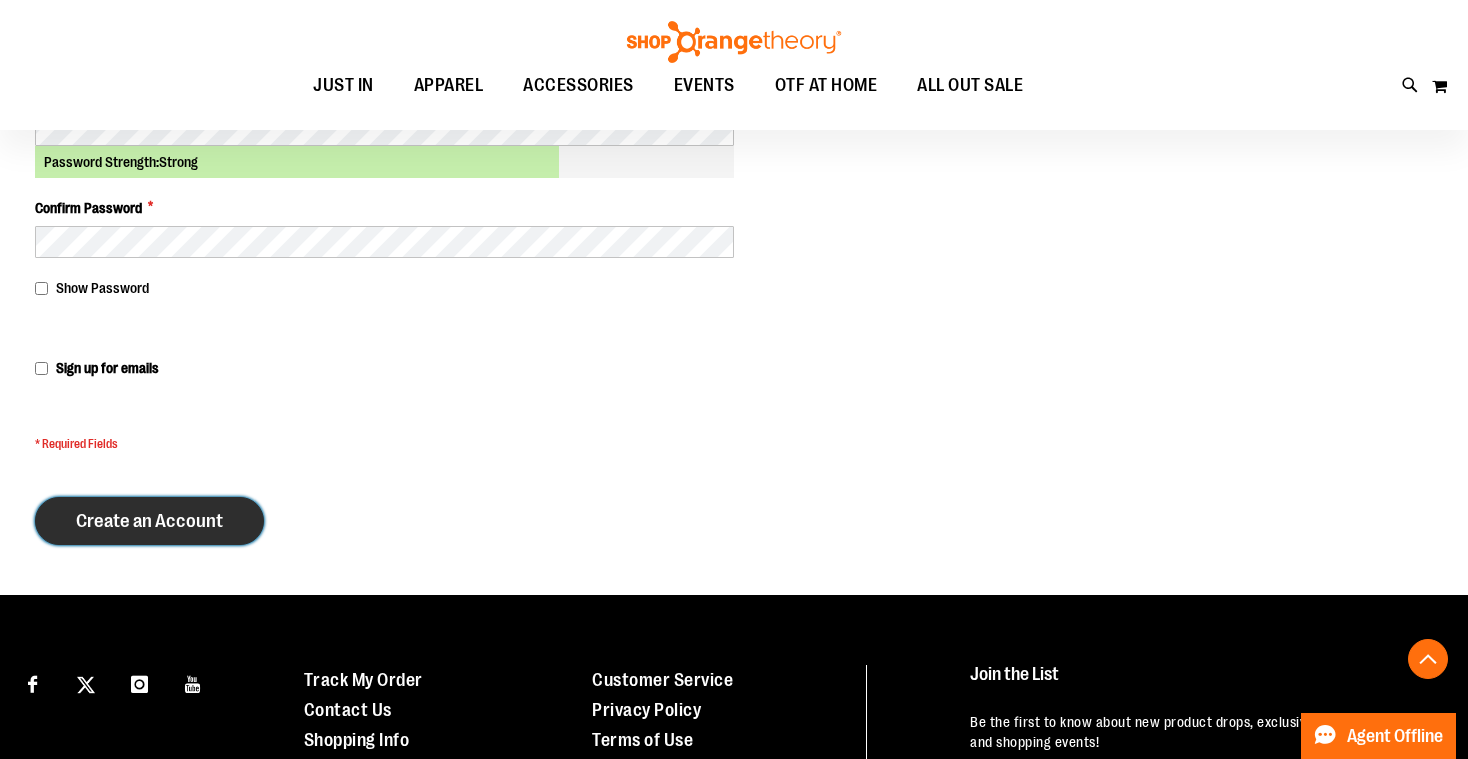 click on "Create an Account" at bounding box center (149, 521) 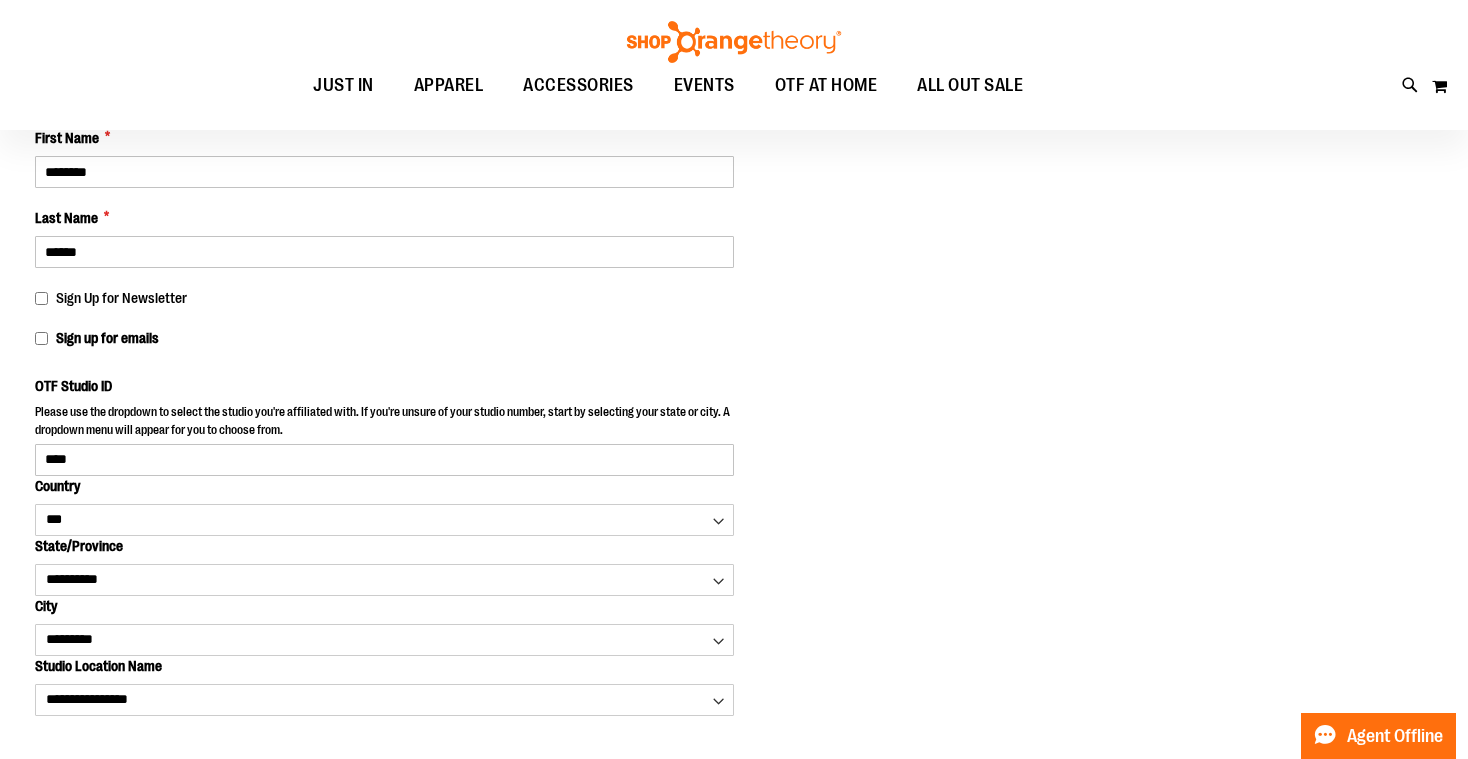 scroll, scrollTop: 218, scrollLeft: 0, axis: vertical 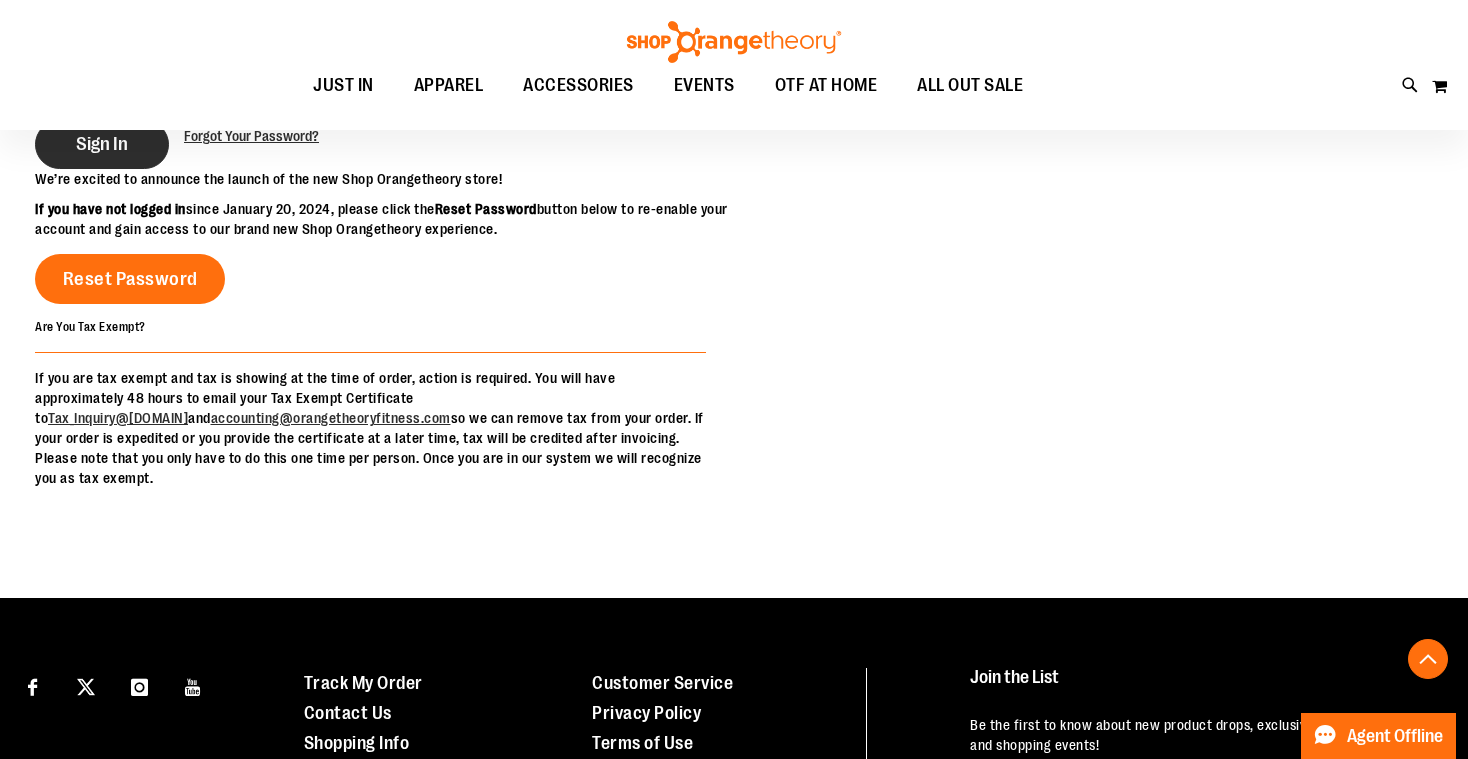 click on "Sign In" at bounding box center [102, 144] 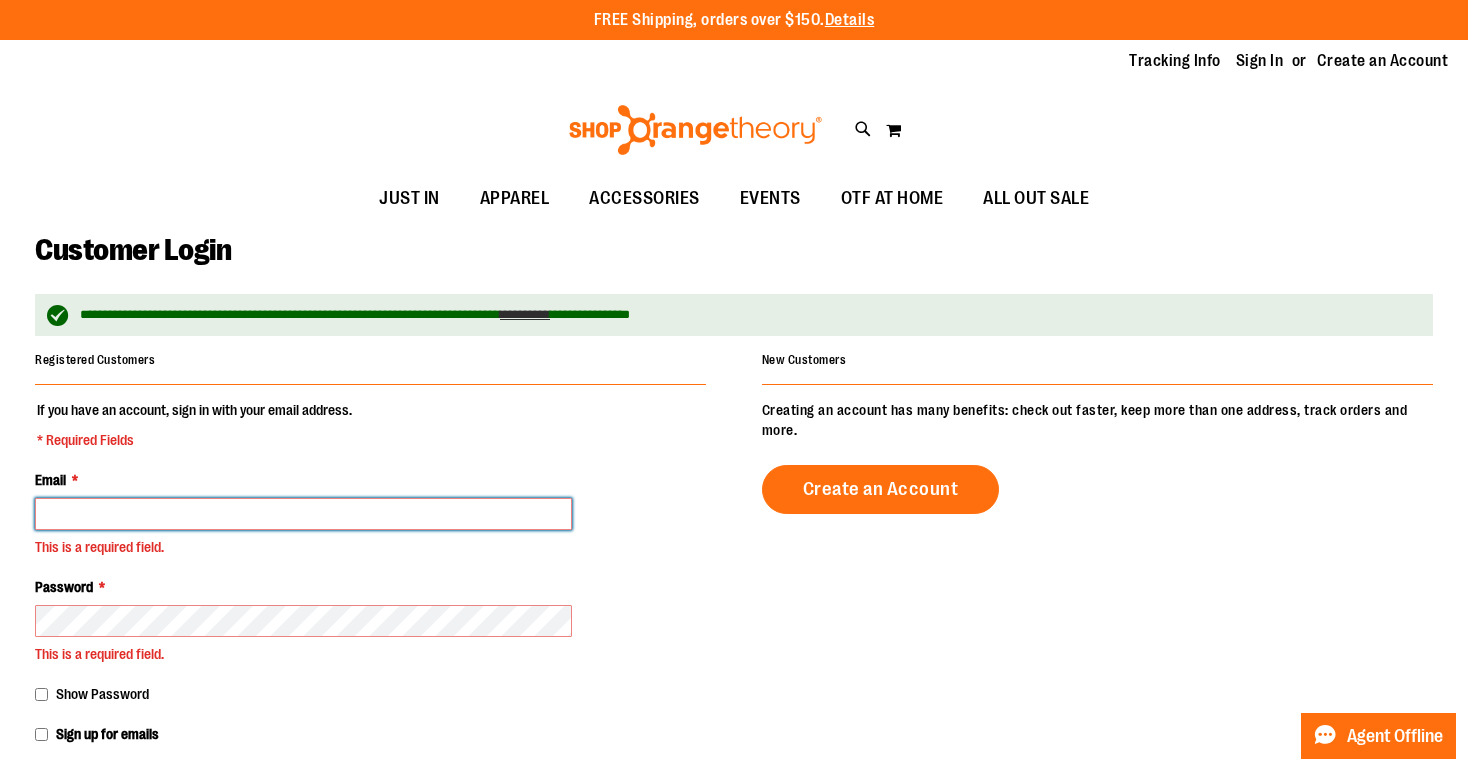 click on "Email *" at bounding box center (303, 514) 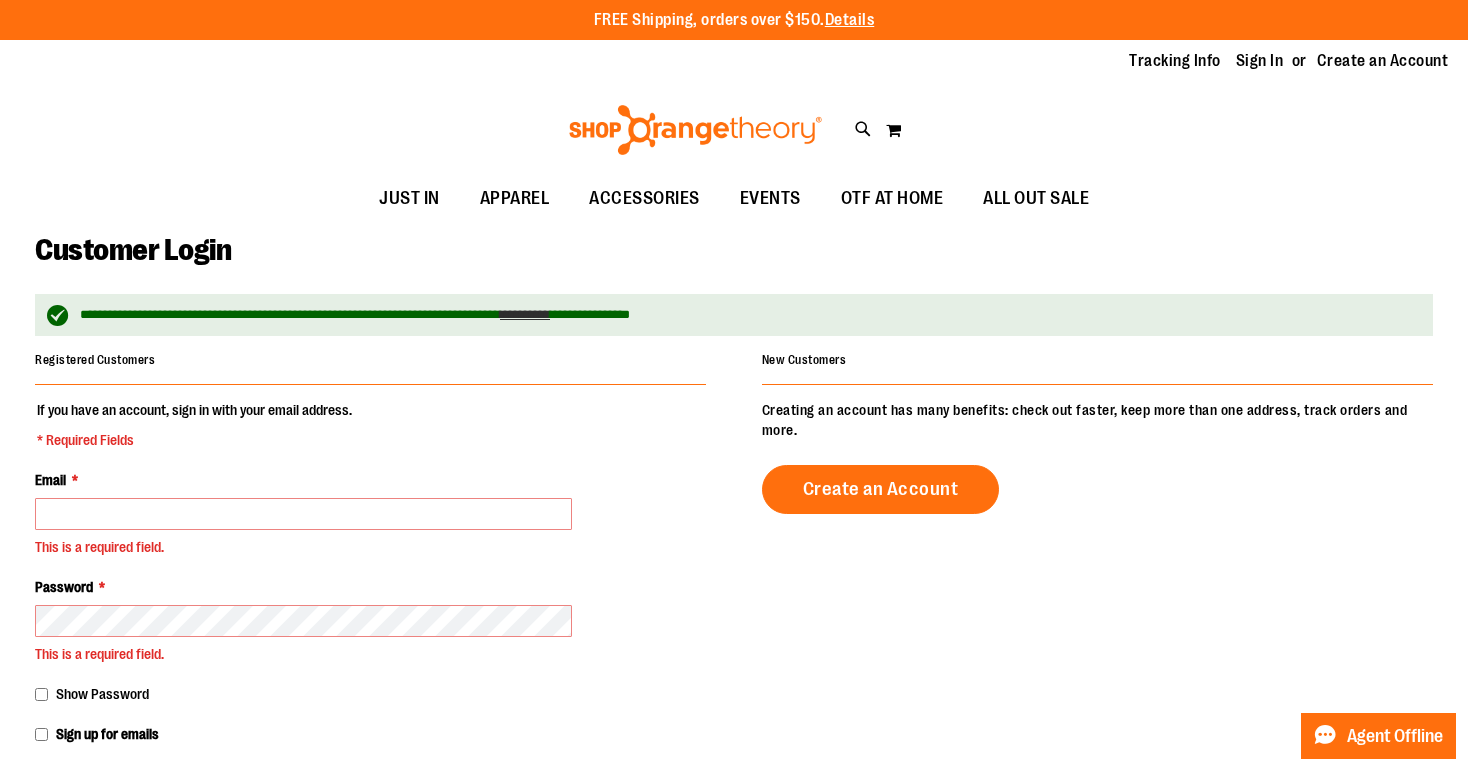 click on "Email *
This is a required field." at bounding box center [370, 513] 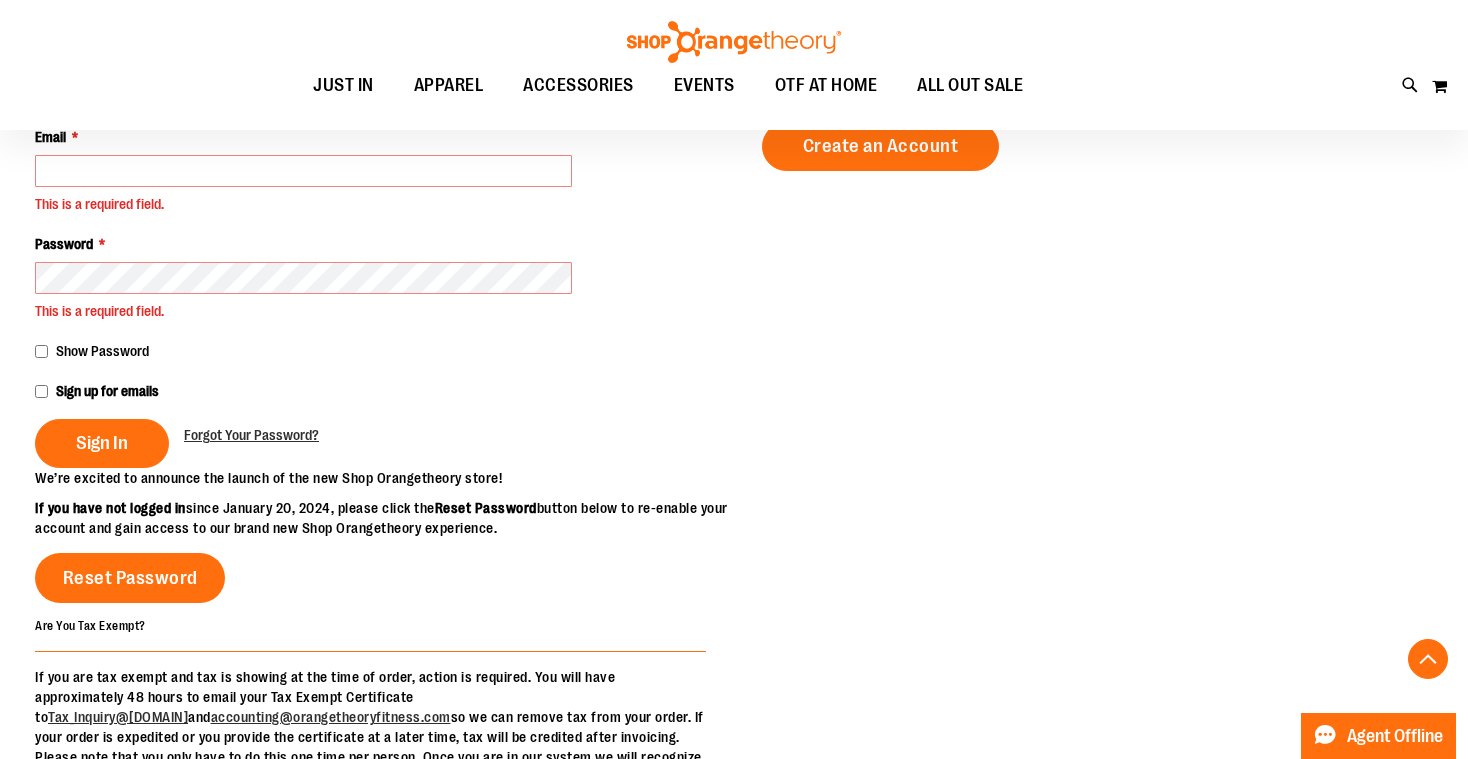 scroll, scrollTop: 21, scrollLeft: 0, axis: vertical 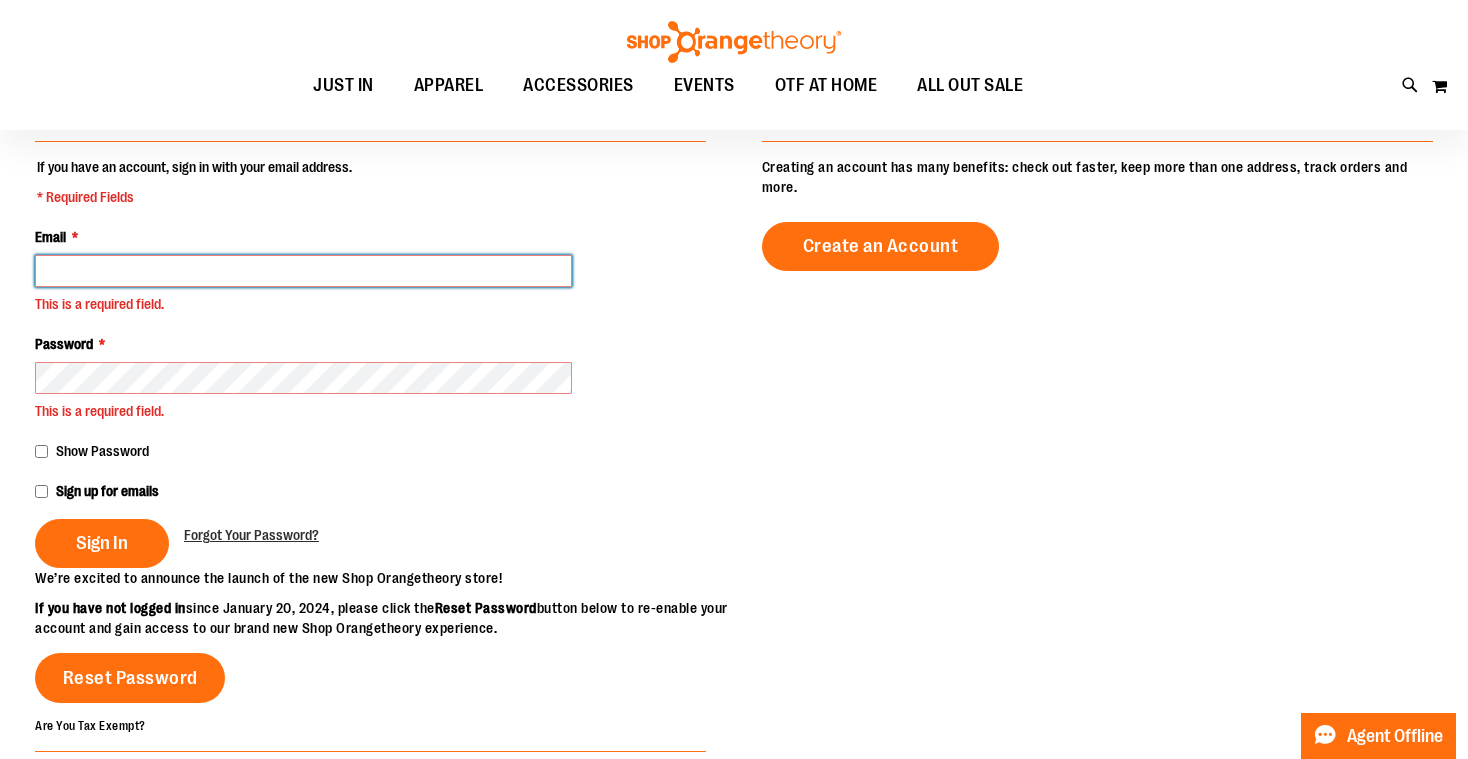 click on "Email *" at bounding box center (303, 271) 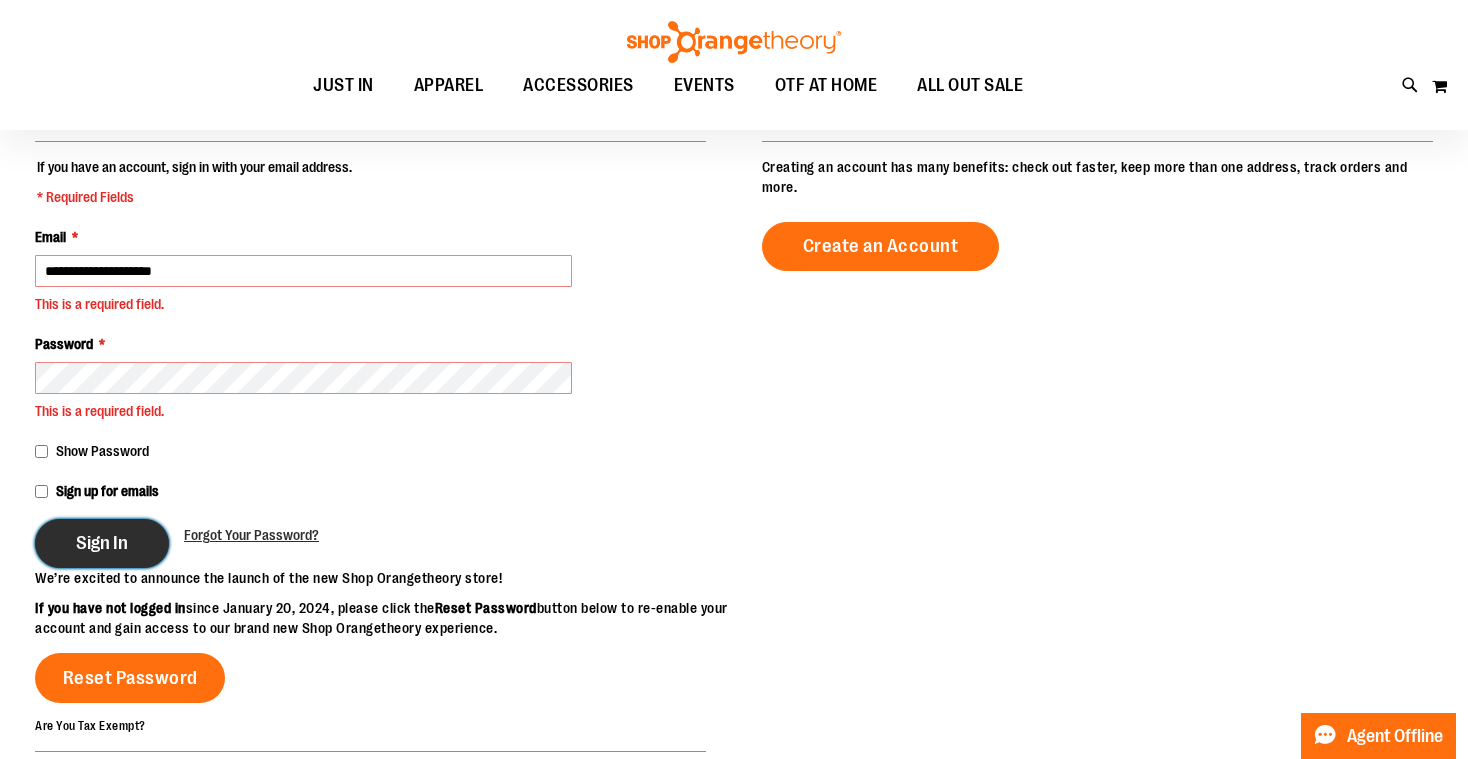 click on "Sign In" at bounding box center [102, 543] 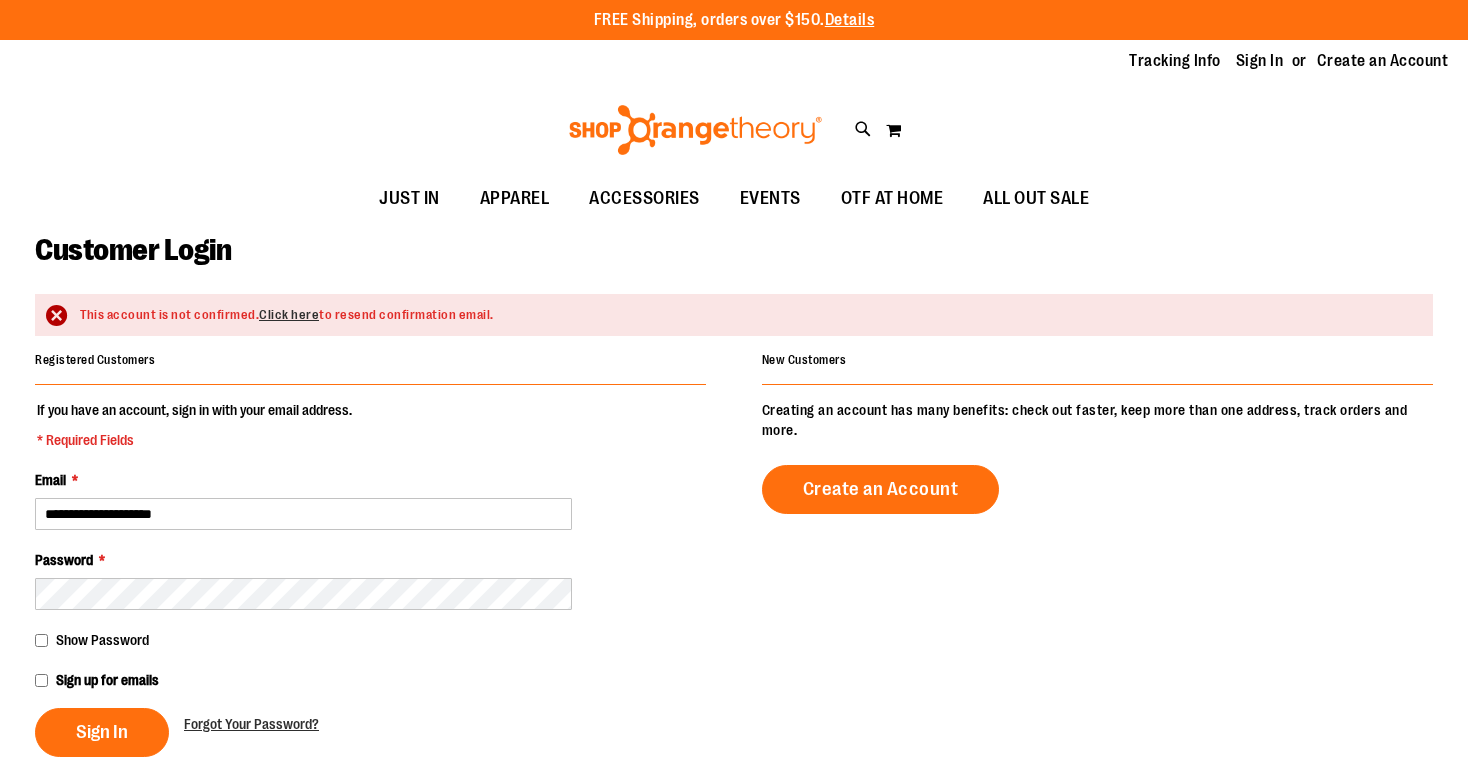 scroll, scrollTop: 0, scrollLeft: 0, axis: both 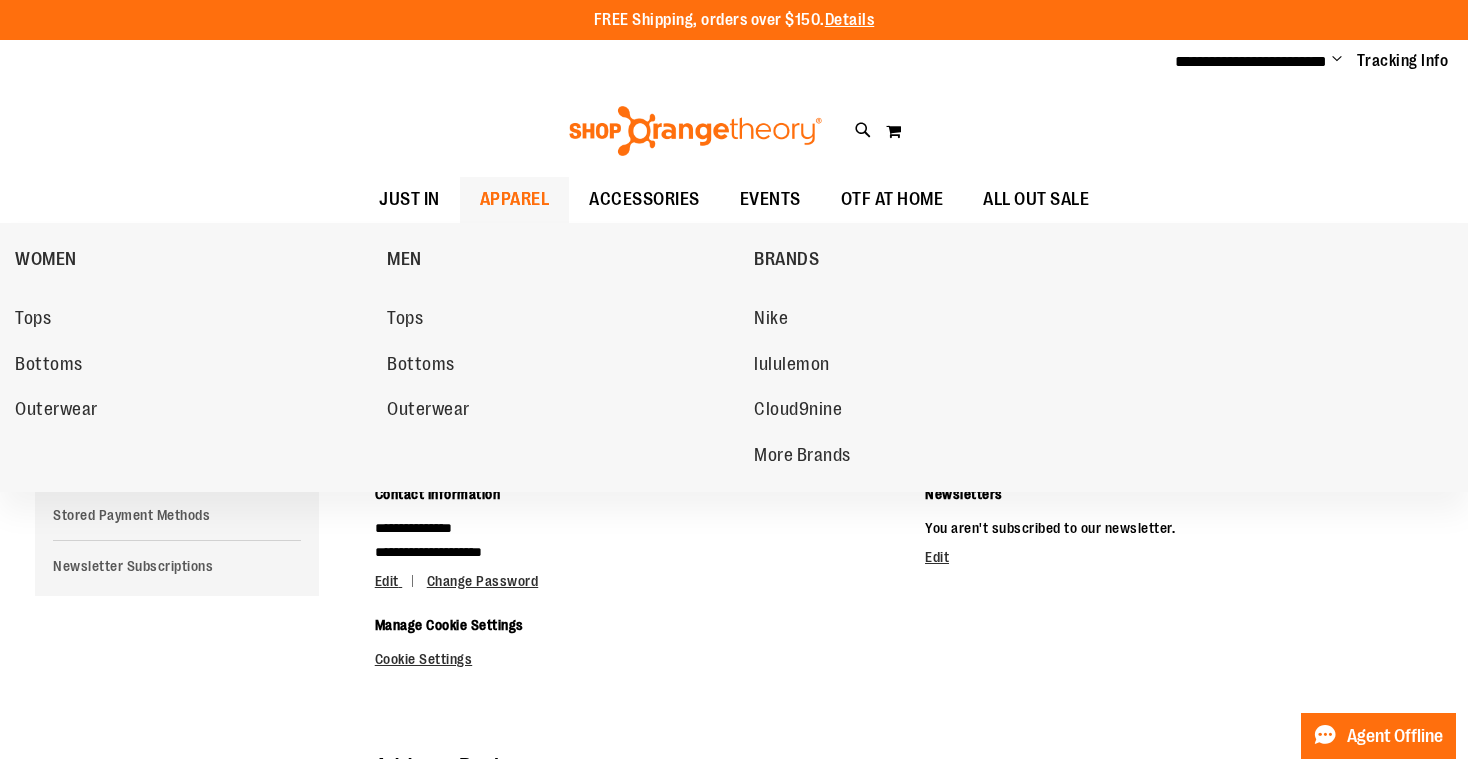 click on "APPAREL" at bounding box center [515, 199] 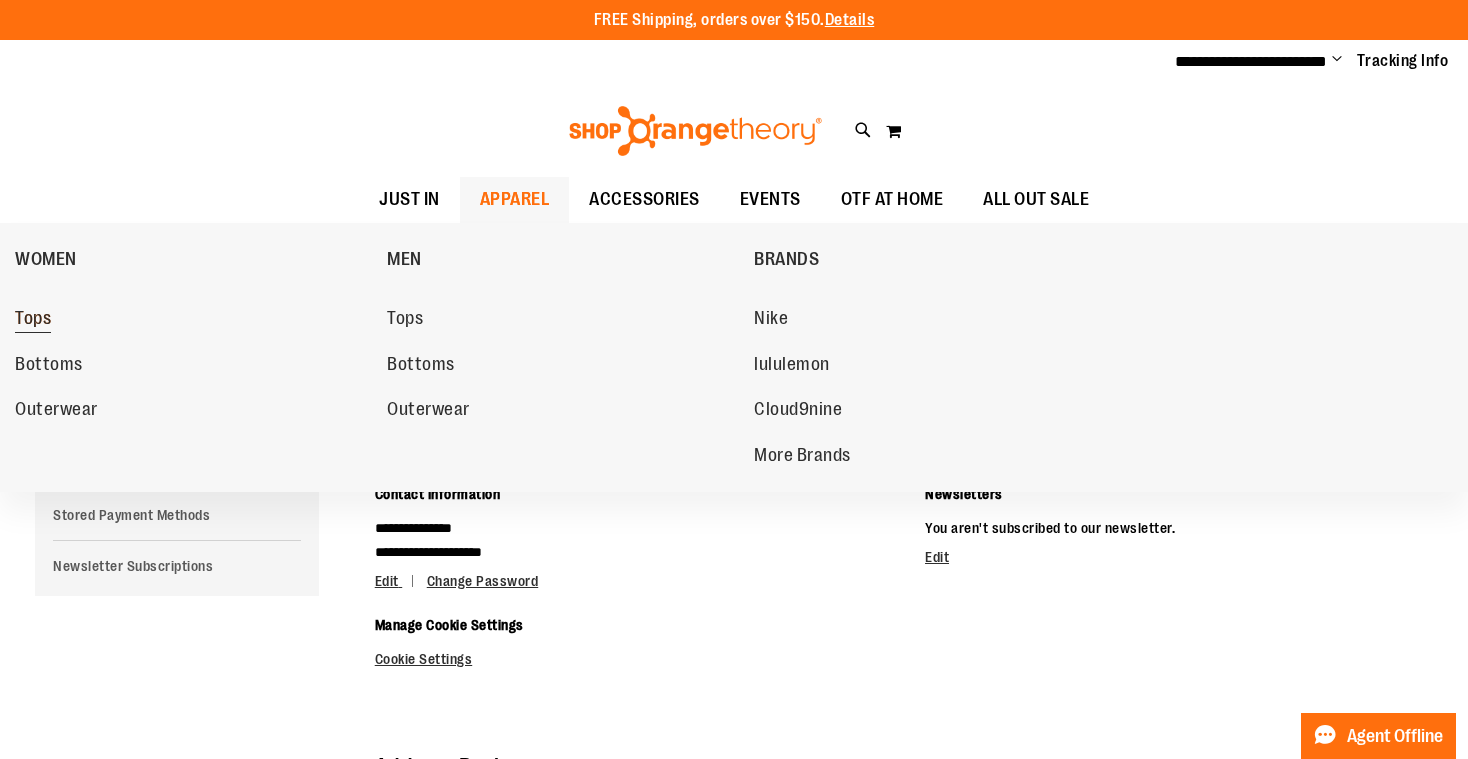 click on "Tops" at bounding box center (33, 320) 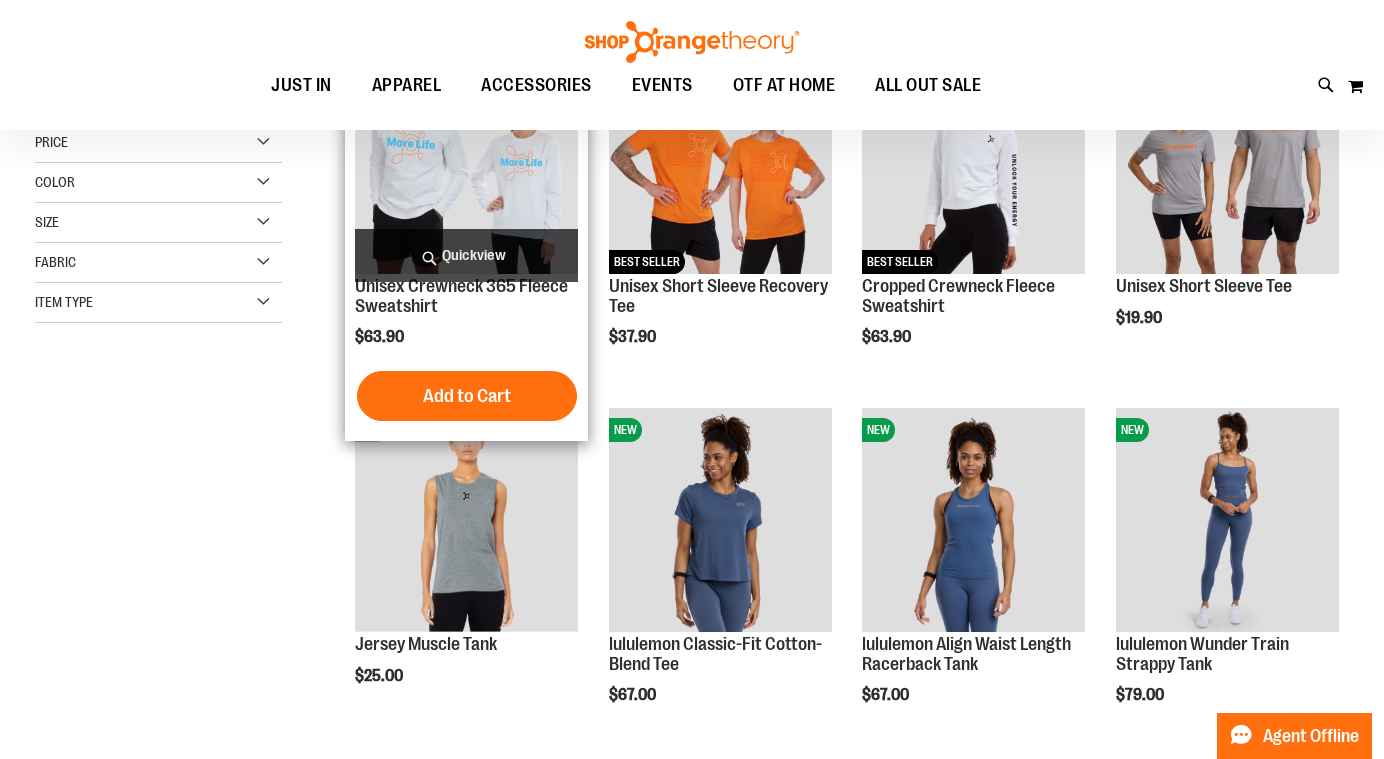 scroll, scrollTop: 514, scrollLeft: 0, axis: vertical 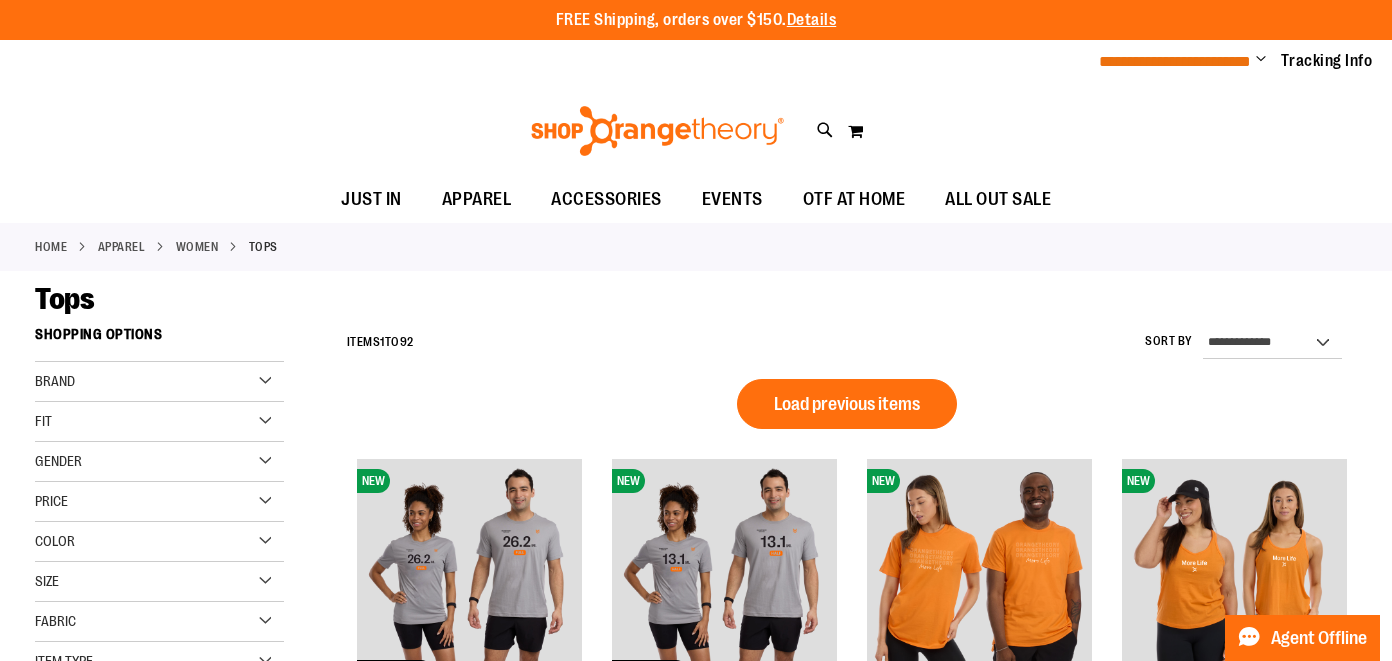 click on "**********" at bounding box center [1175, 61] 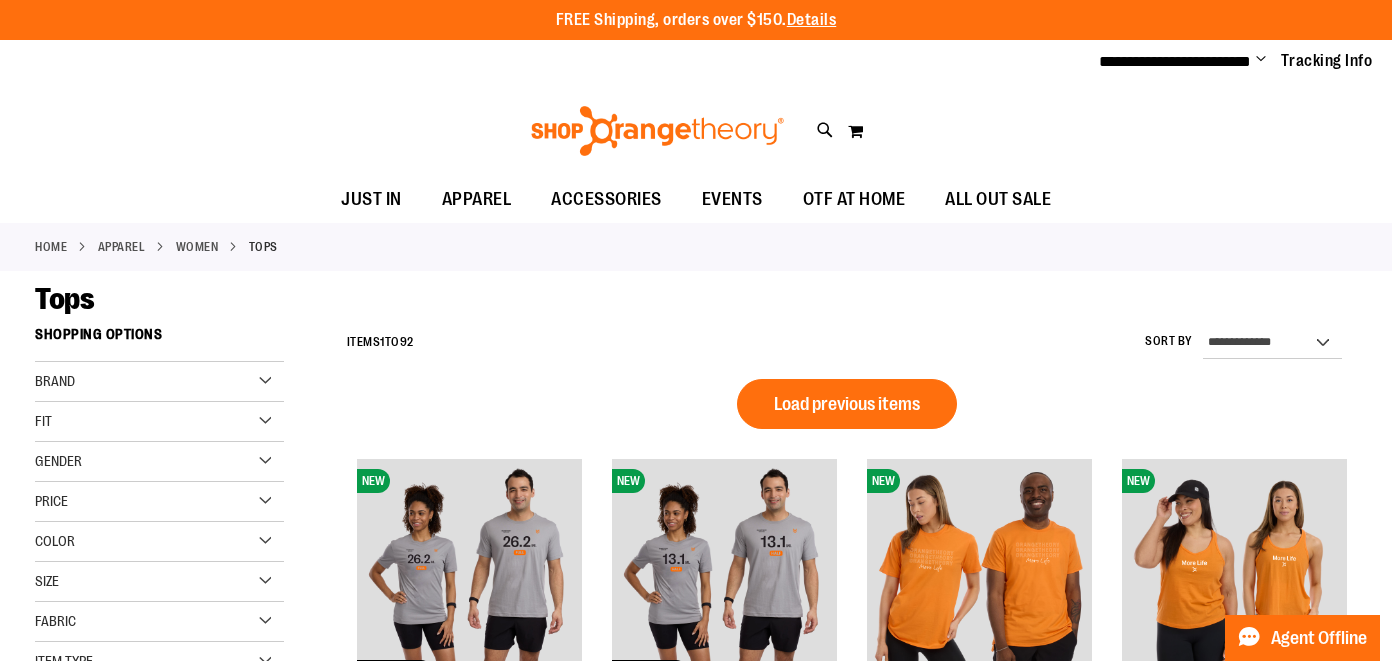click on "Change" at bounding box center [1261, 60] 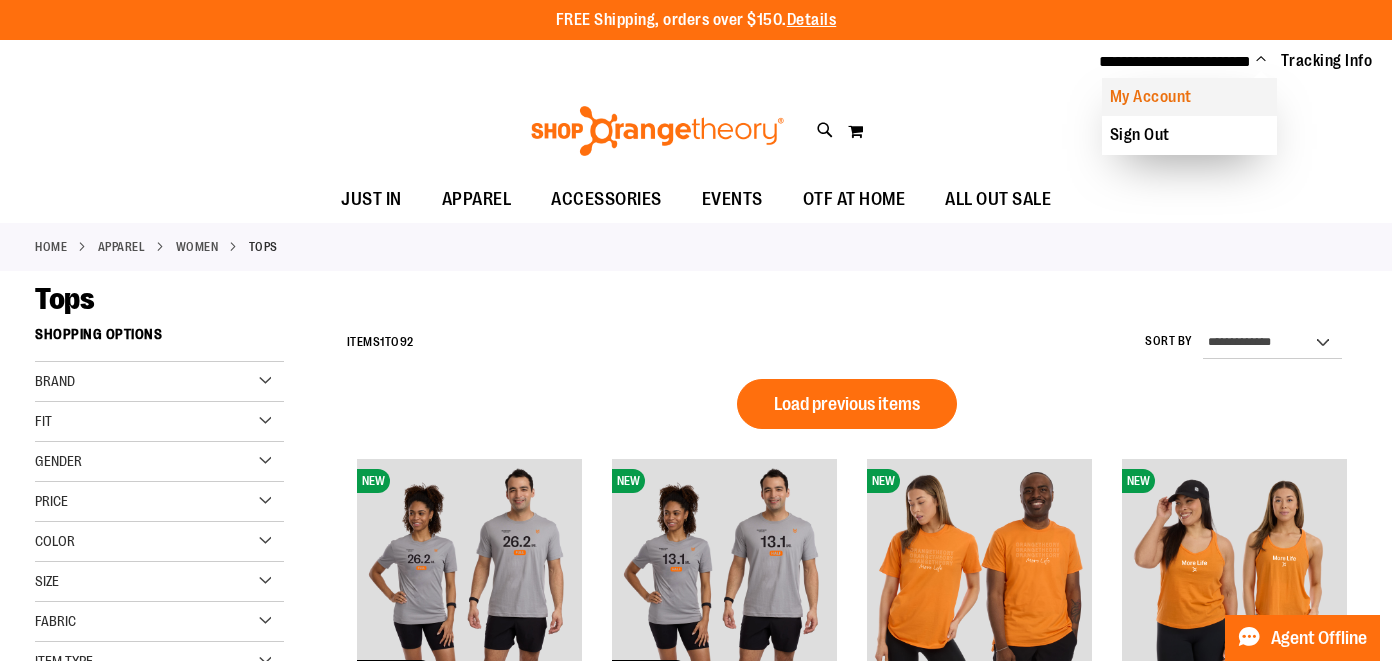 click on "My Account" at bounding box center (1189, 97) 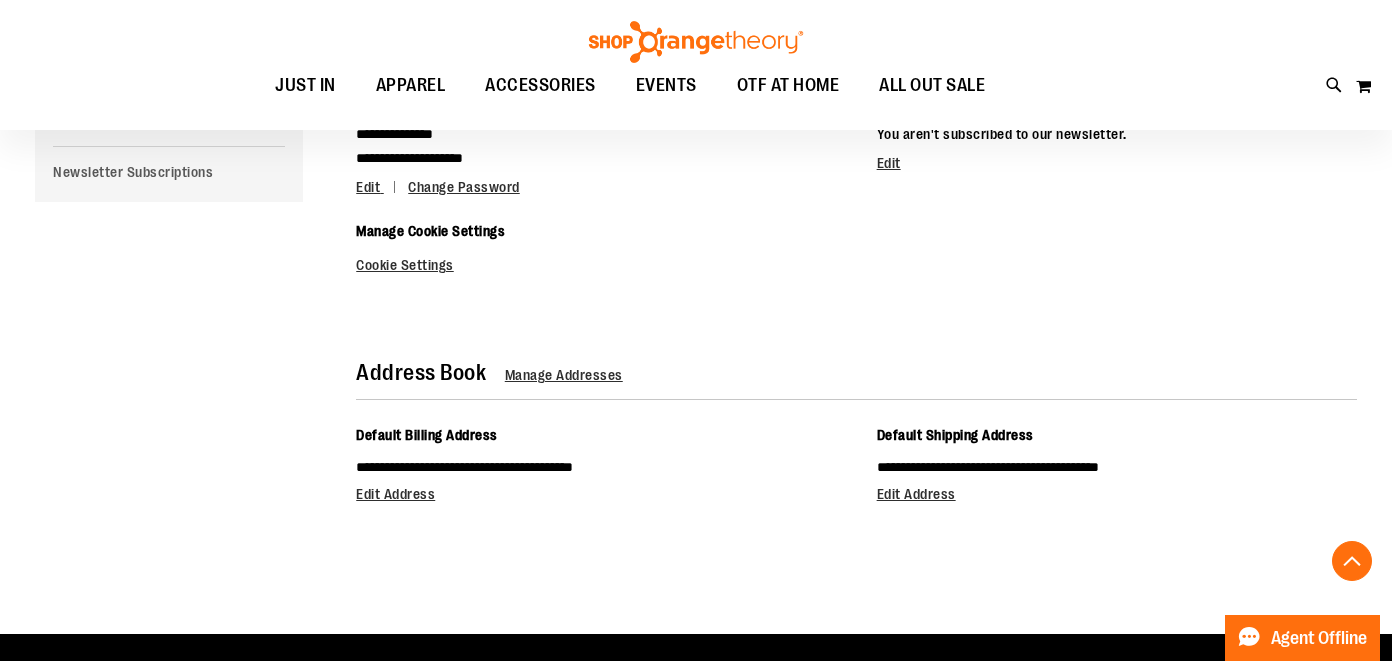 scroll, scrollTop: 335, scrollLeft: 0, axis: vertical 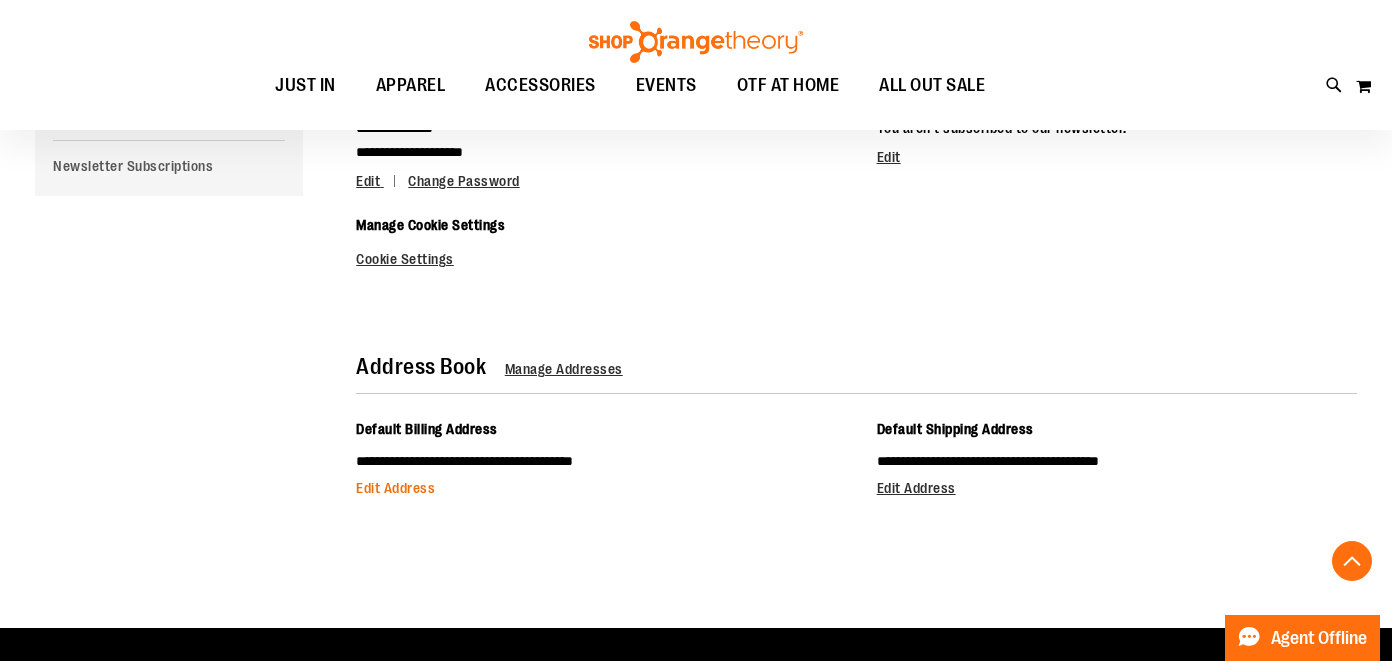click on "Edit Address" at bounding box center [395, 488] 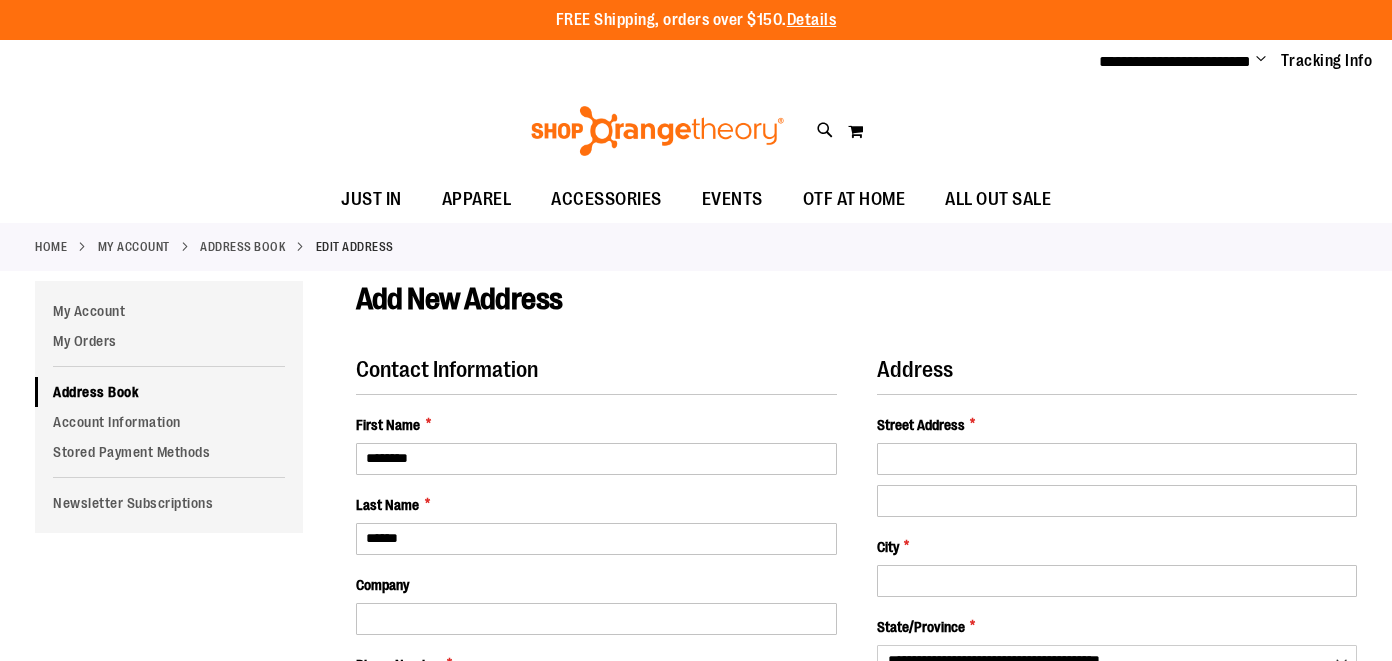scroll, scrollTop: 0, scrollLeft: 0, axis: both 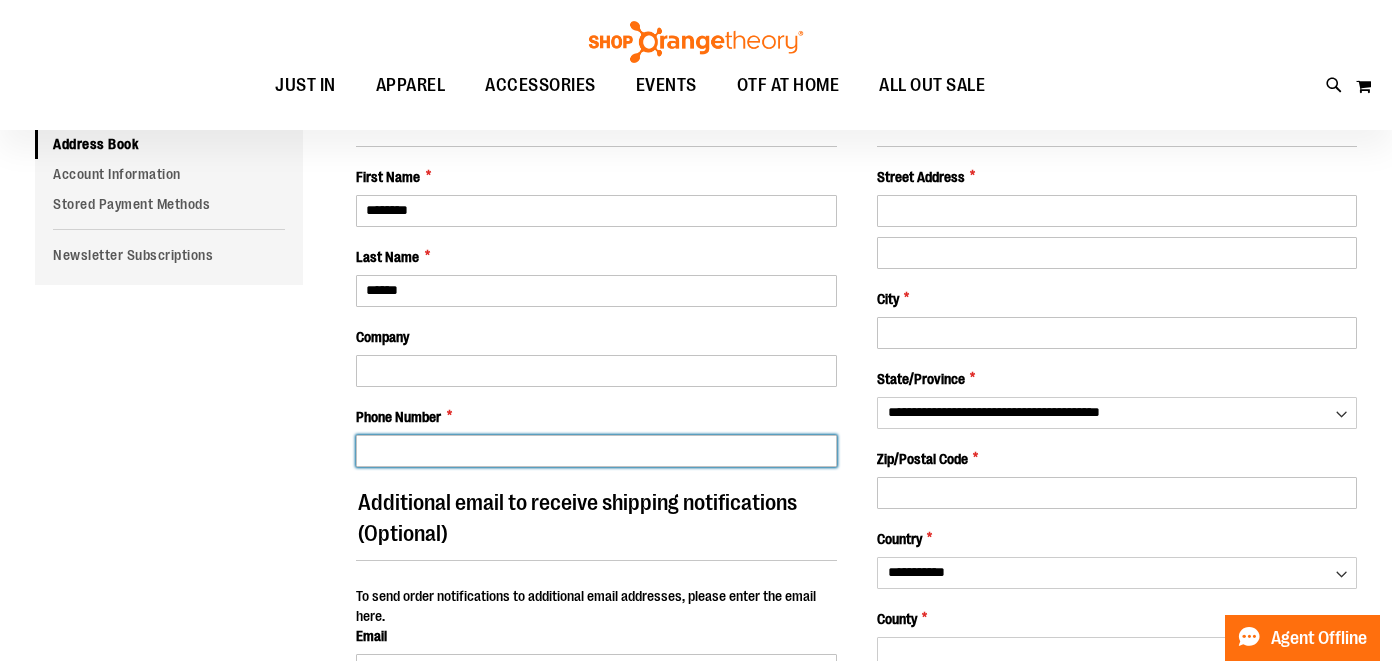 click on "Phone Number
*" at bounding box center [596, 451] 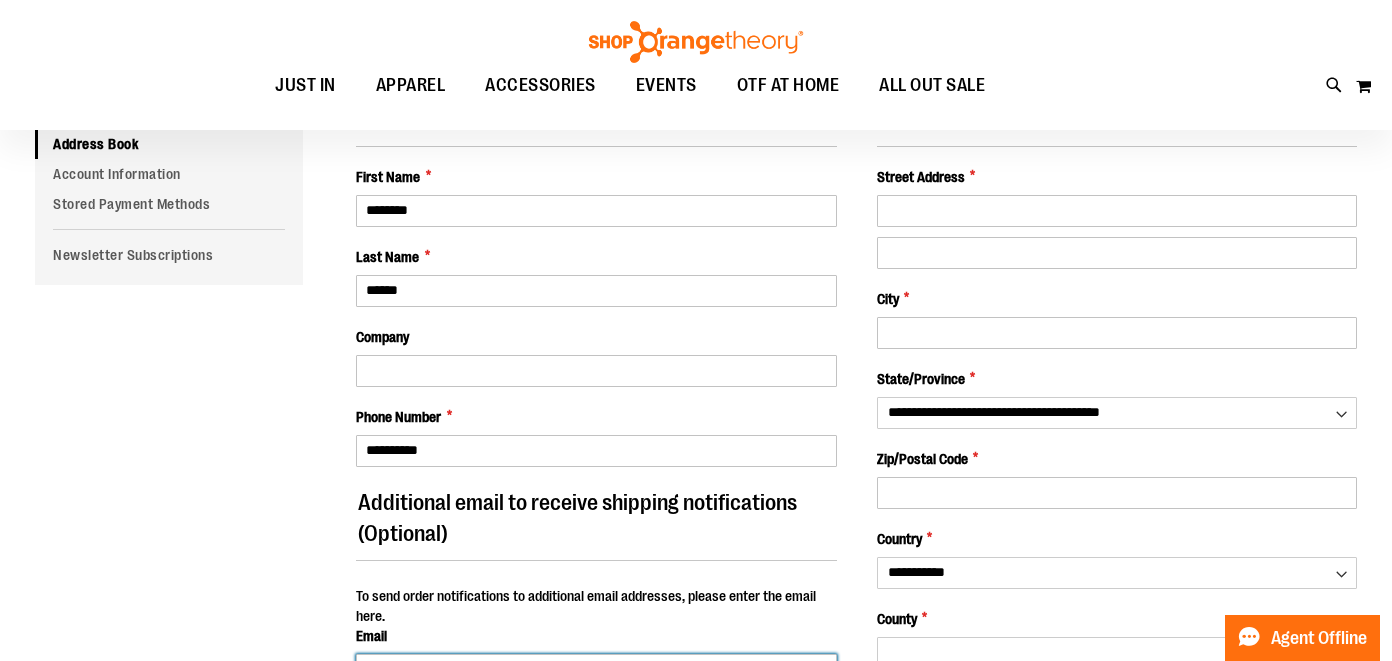 type on "**********" 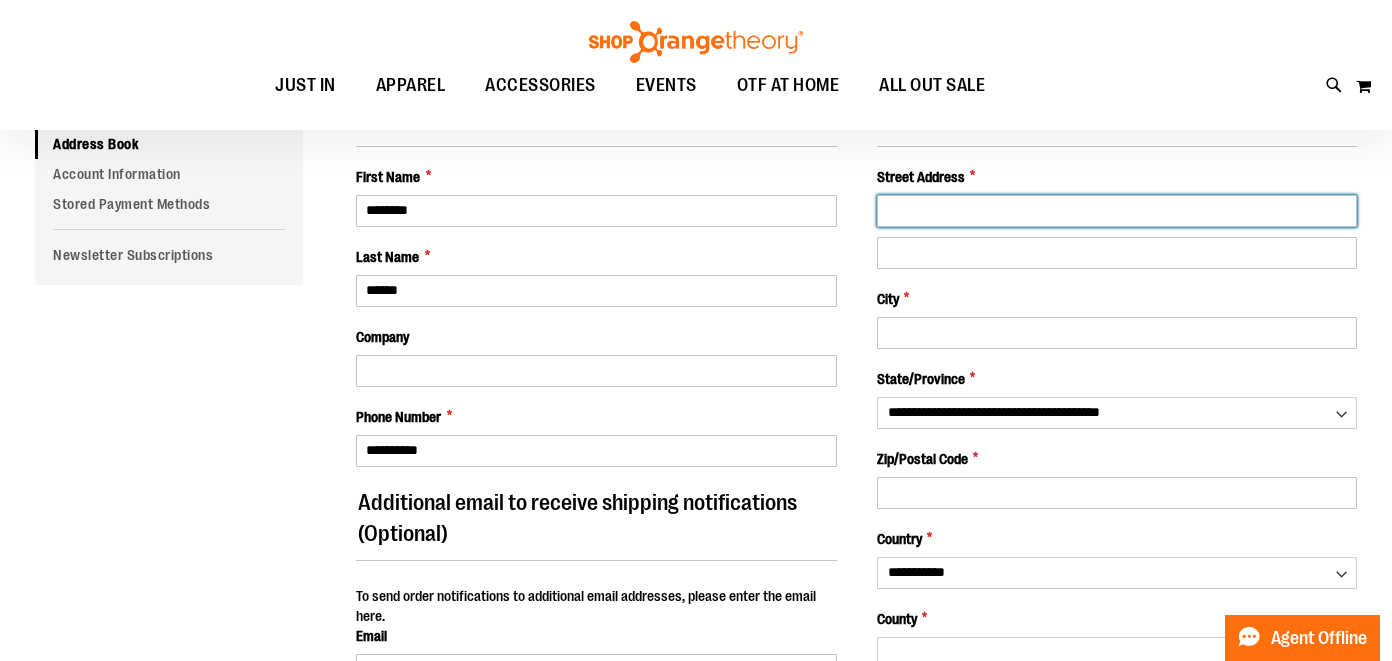 type on "**********" 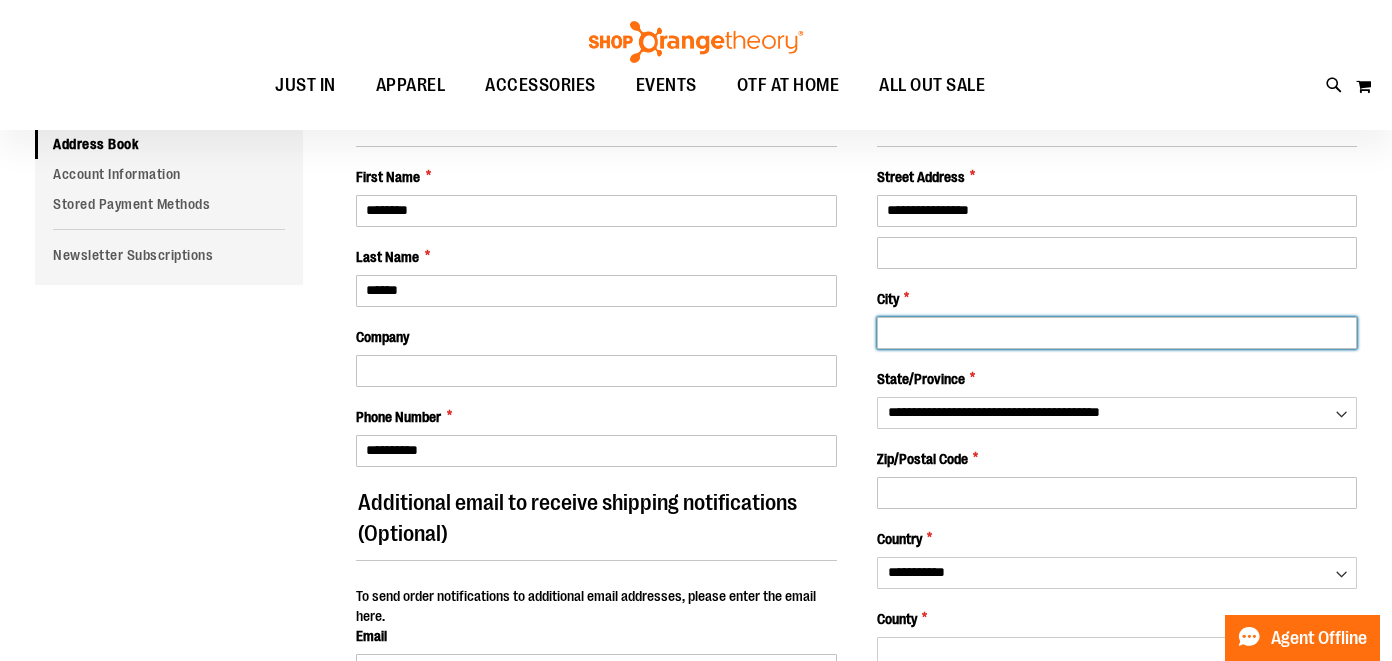 type on "*********" 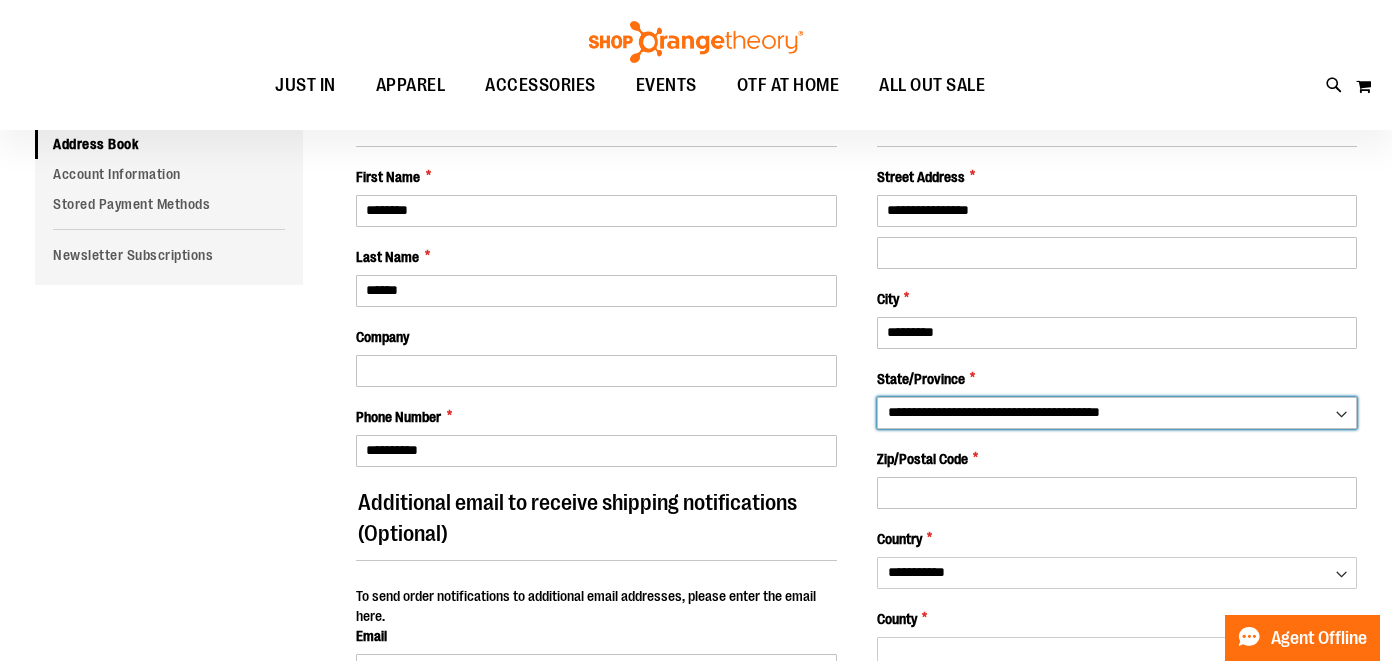 select on "**" 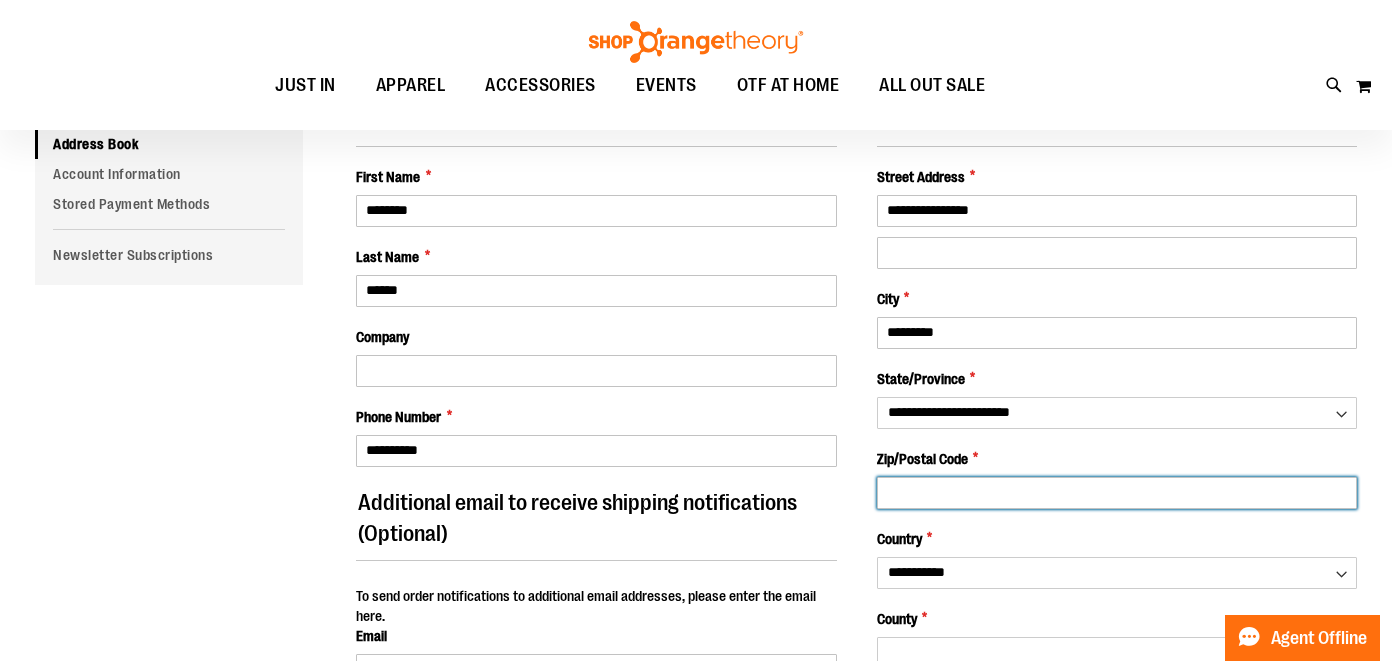 type on "*****" 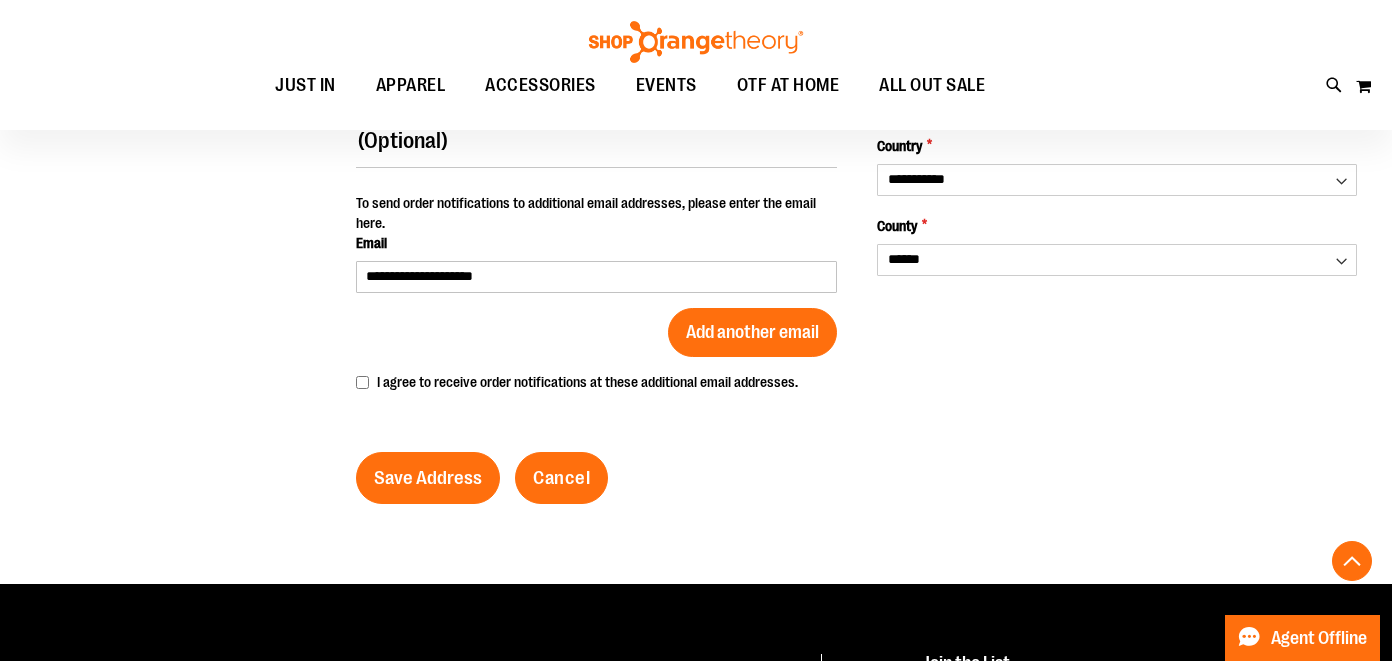 scroll, scrollTop: 650, scrollLeft: 0, axis: vertical 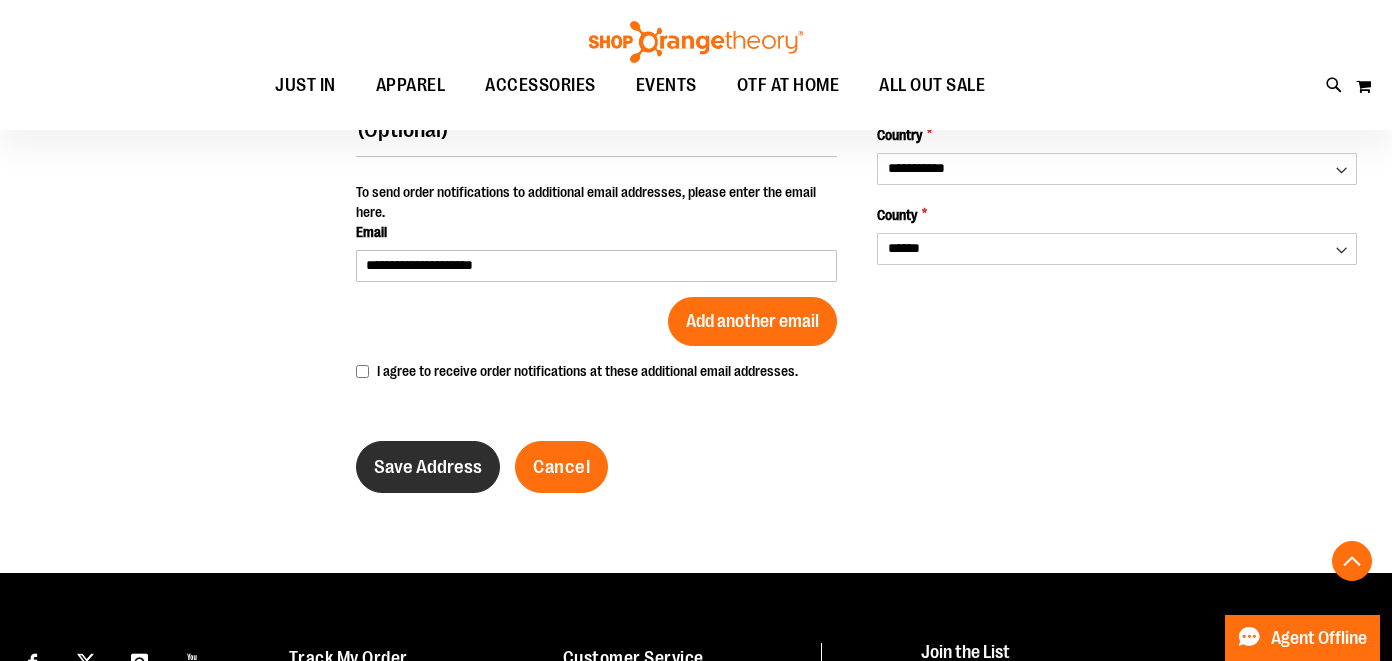 click on "Save Address" at bounding box center (428, 467) 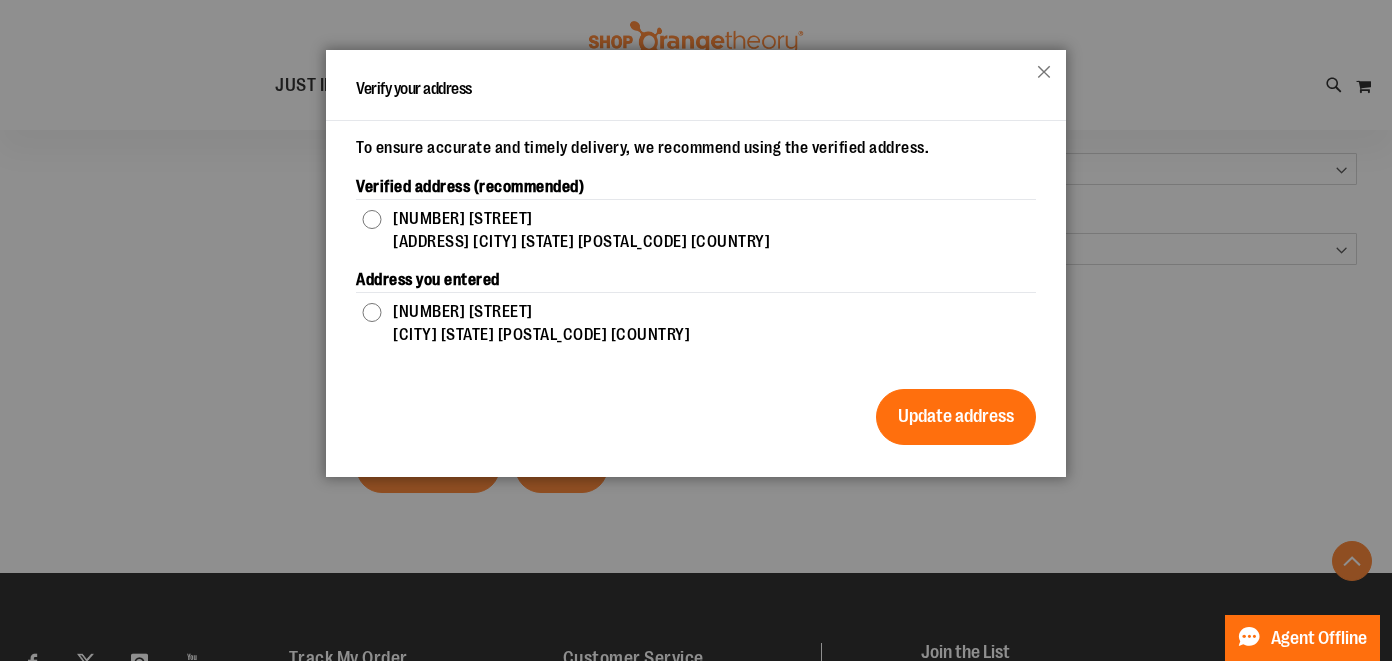 click on "1344 JAMBOREE DR FAIRFIELD CA 94533 US" at bounding box center [714, 324] 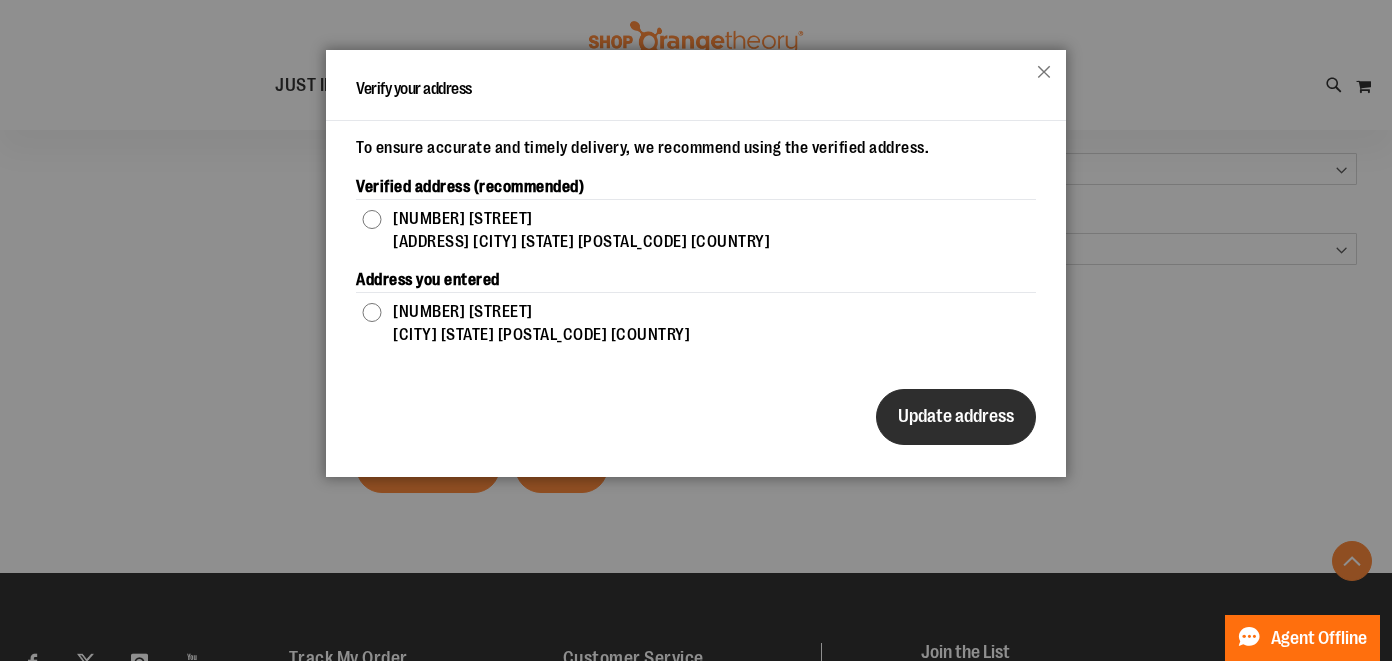 click on "Update address" at bounding box center (956, 417) 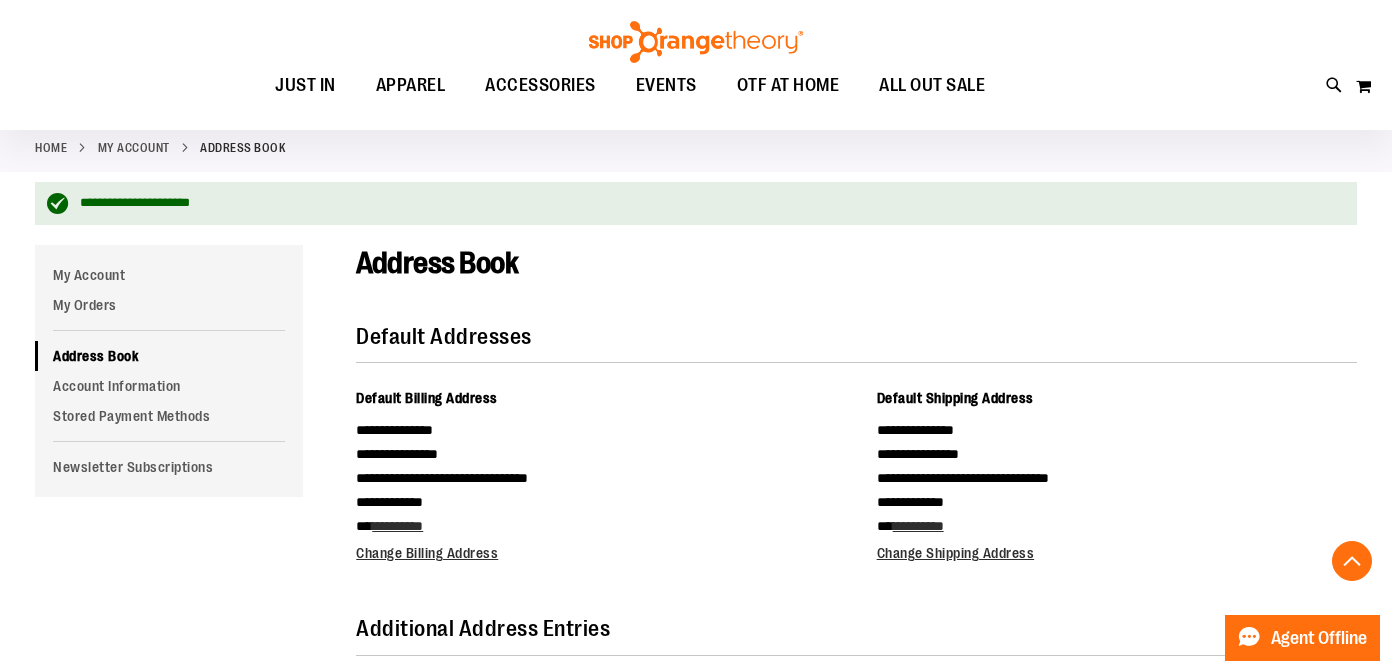 scroll, scrollTop: 0, scrollLeft: 0, axis: both 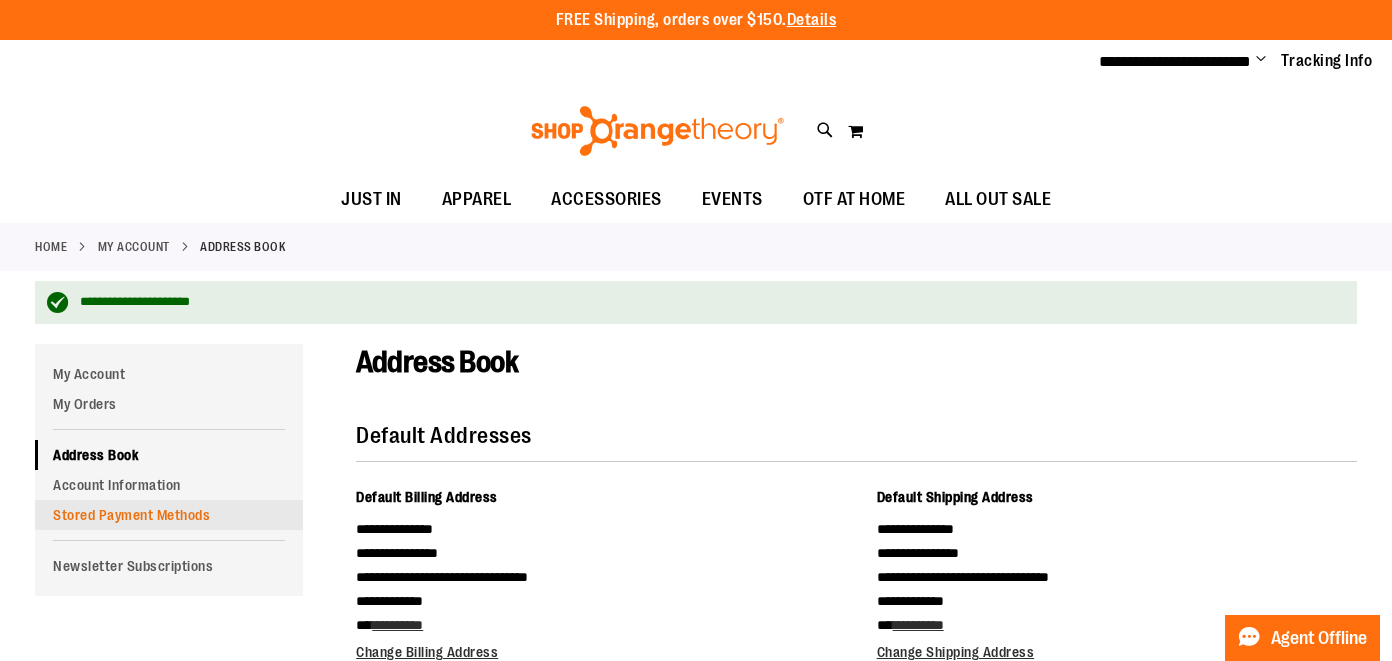 click on "Stored Payment Methods" at bounding box center (169, 515) 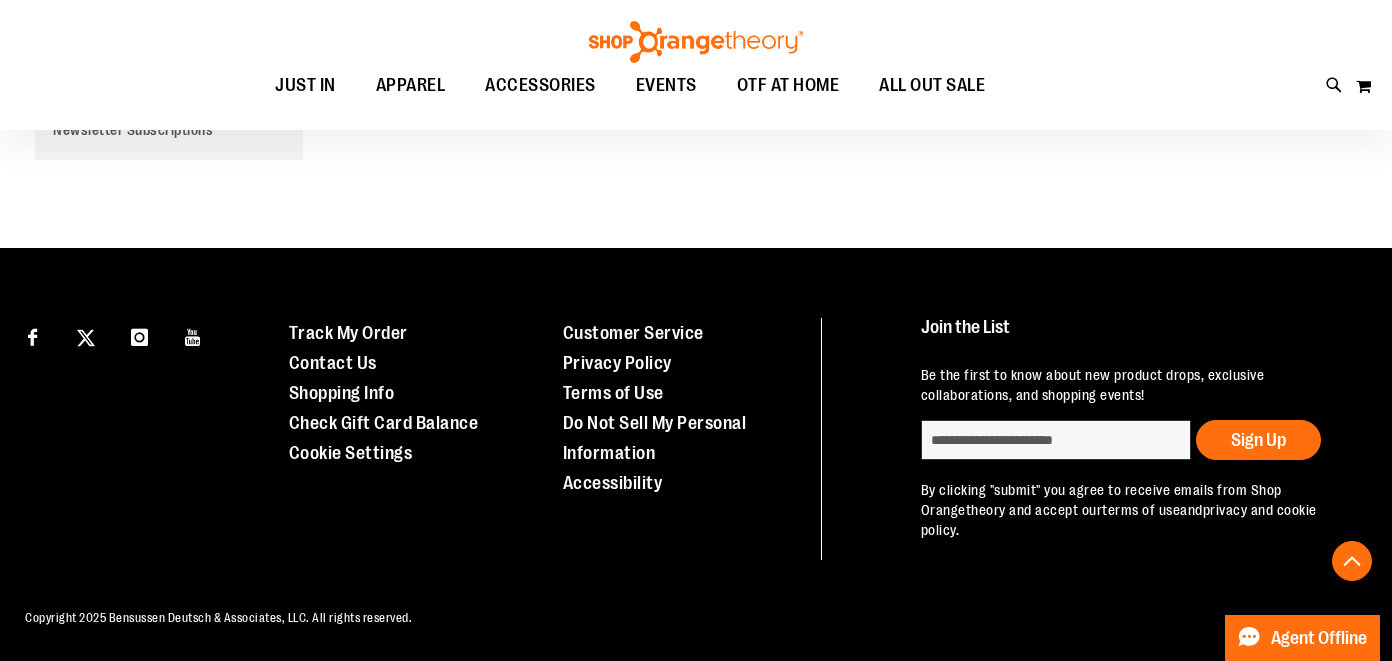 scroll, scrollTop: 0, scrollLeft: 0, axis: both 